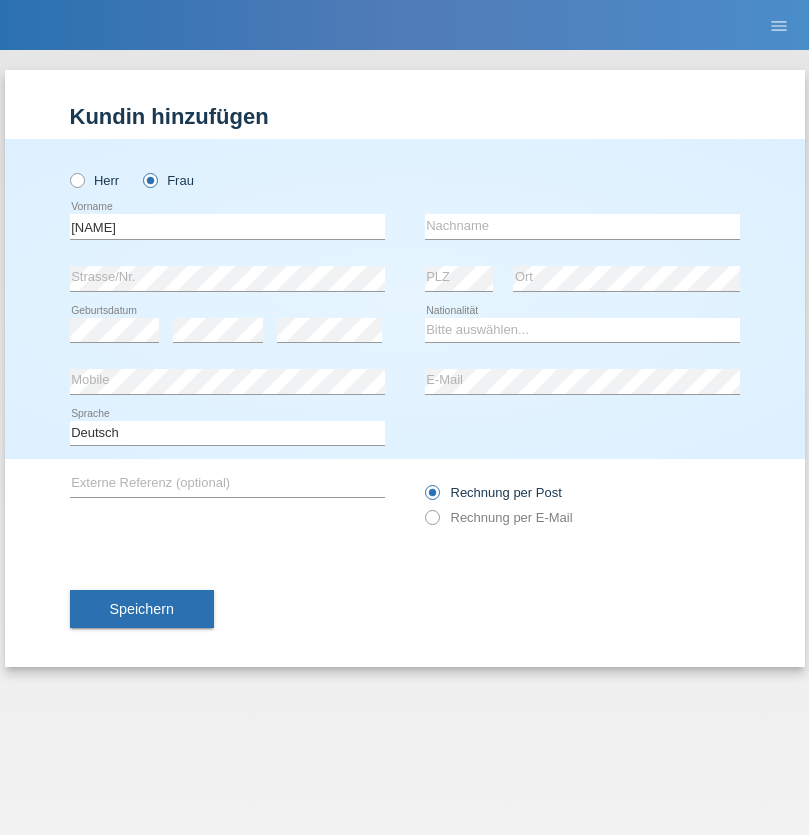 scroll, scrollTop: 0, scrollLeft: 0, axis: both 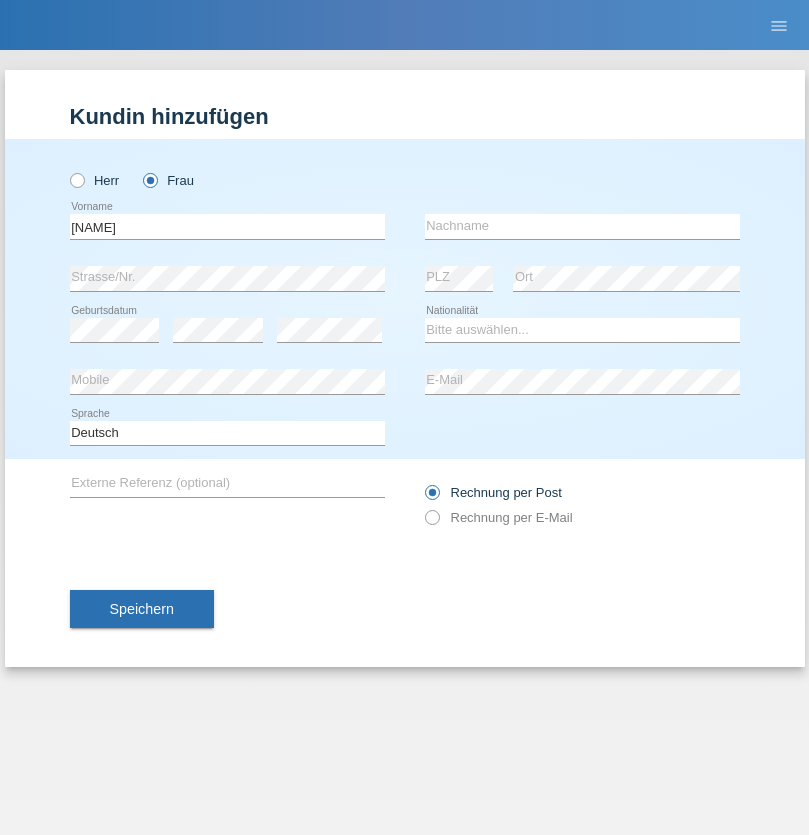 type on "[NAME]" 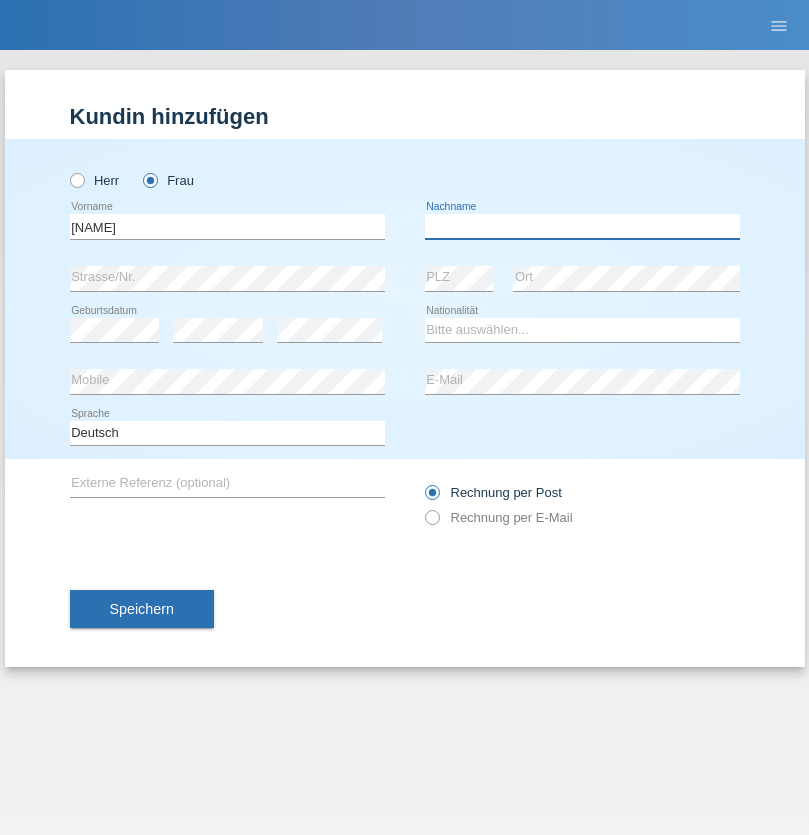click at bounding box center [582, 226] 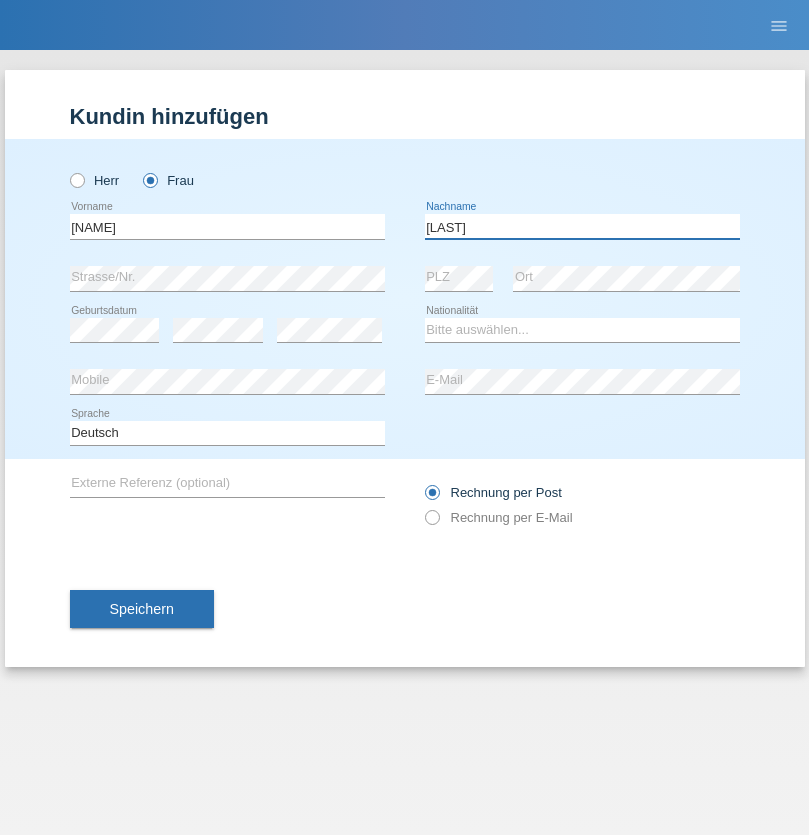 type on "[LAST]" 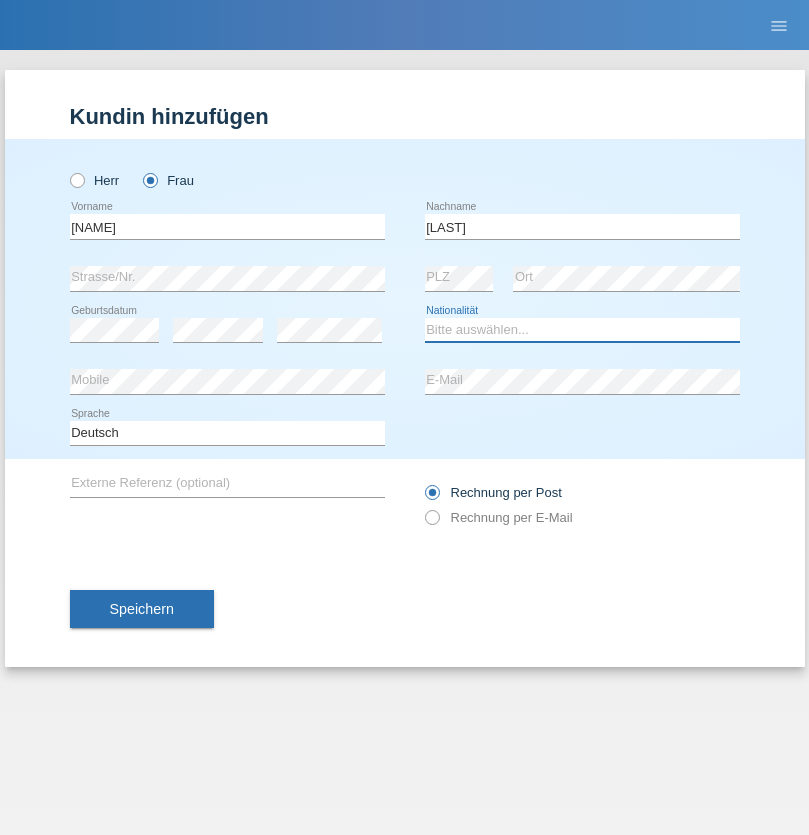 select on "CH" 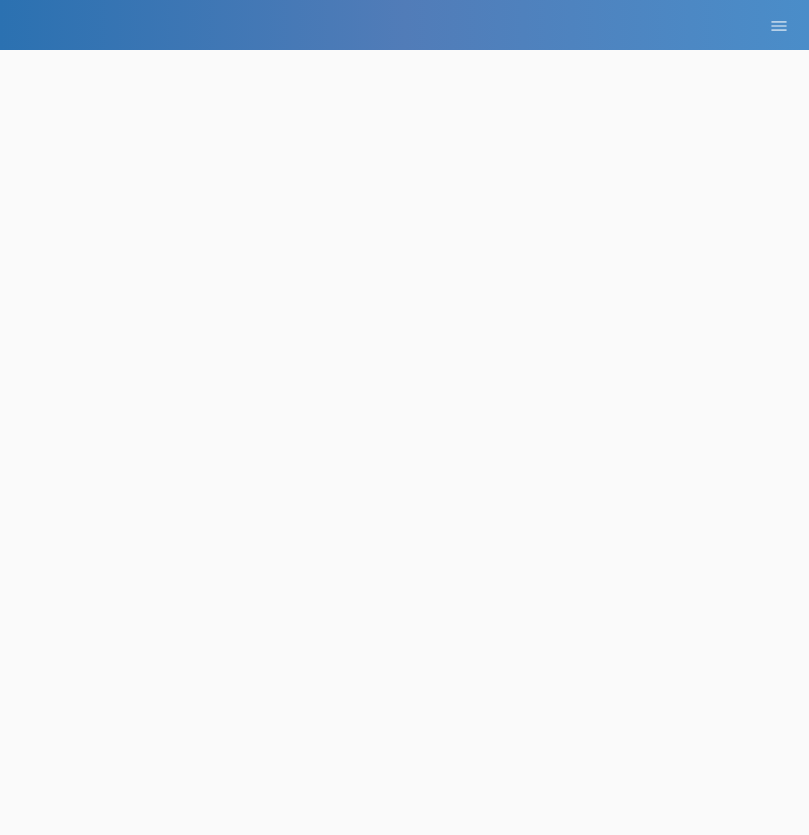 scroll, scrollTop: 0, scrollLeft: 0, axis: both 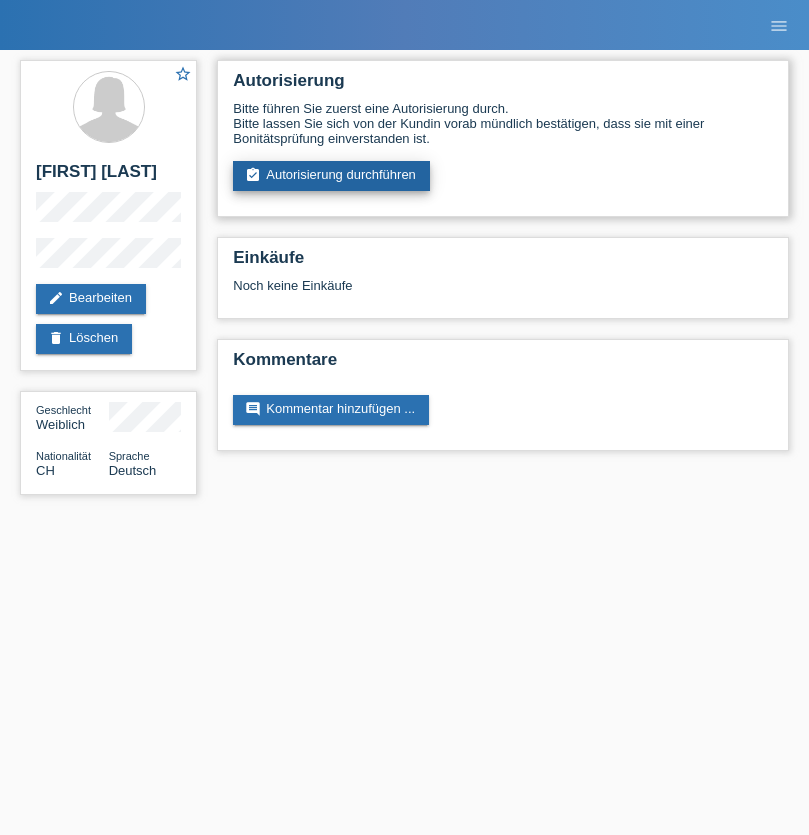click on "assignment_turned_in  Autorisierung durchführen" at bounding box center [331, 176] 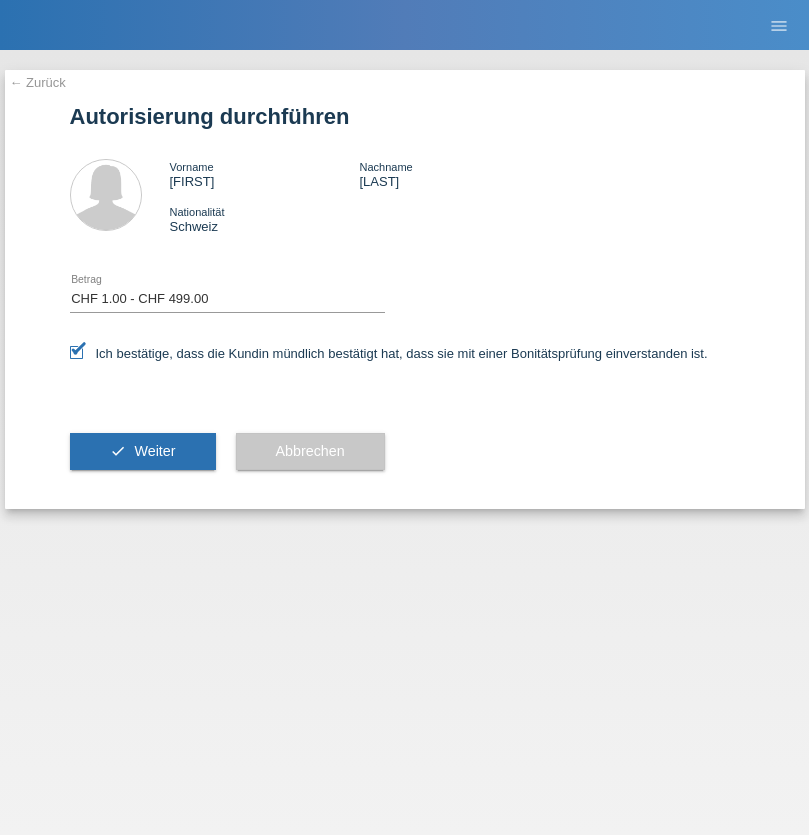 select on "1" 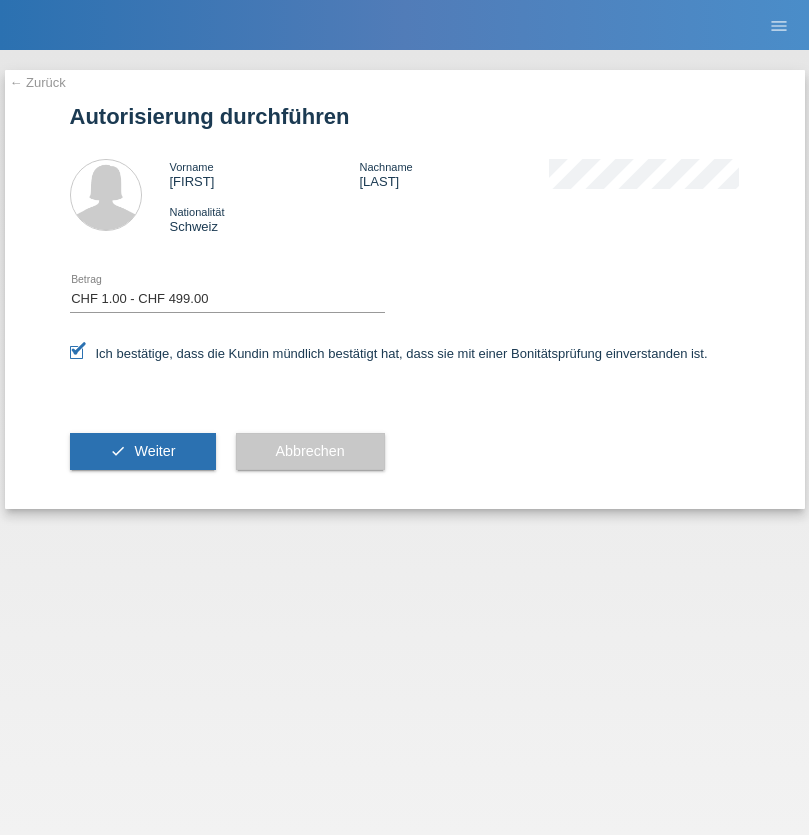 scroll, scrollTop: 0, scrollLeft: 0, axis: both 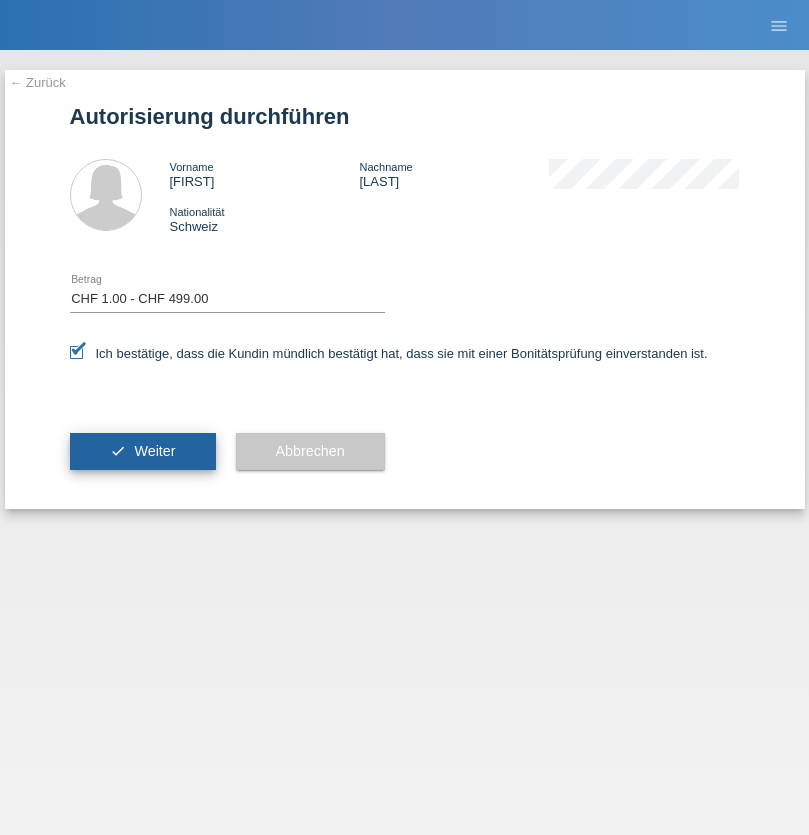 click on "Weiter" at bounding box center [154, 451] 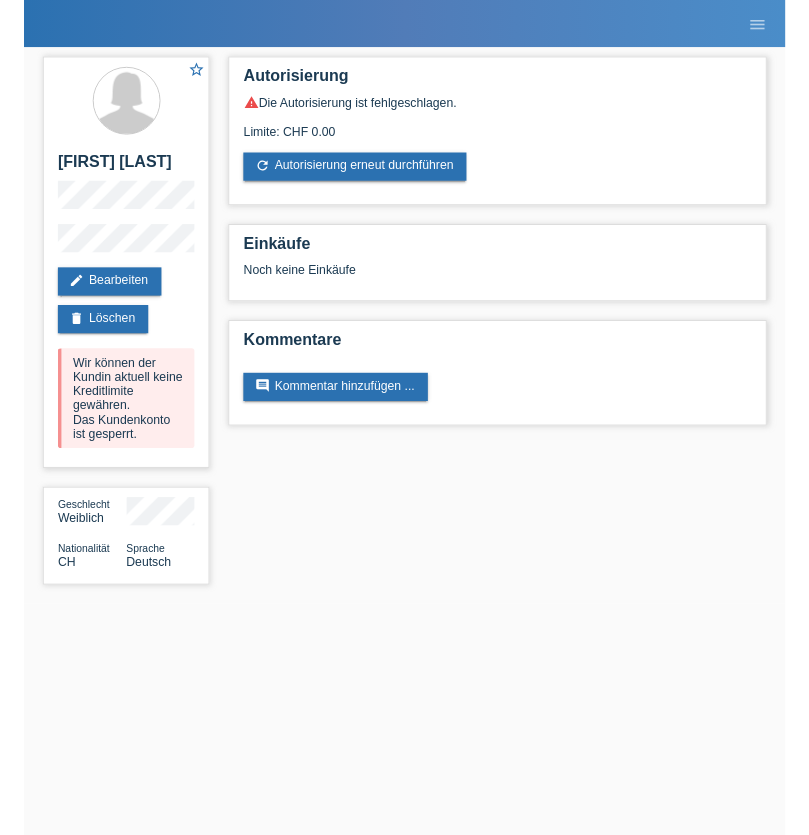 scroll, scrollTop: 0, scrollLeft: 0, axis: both 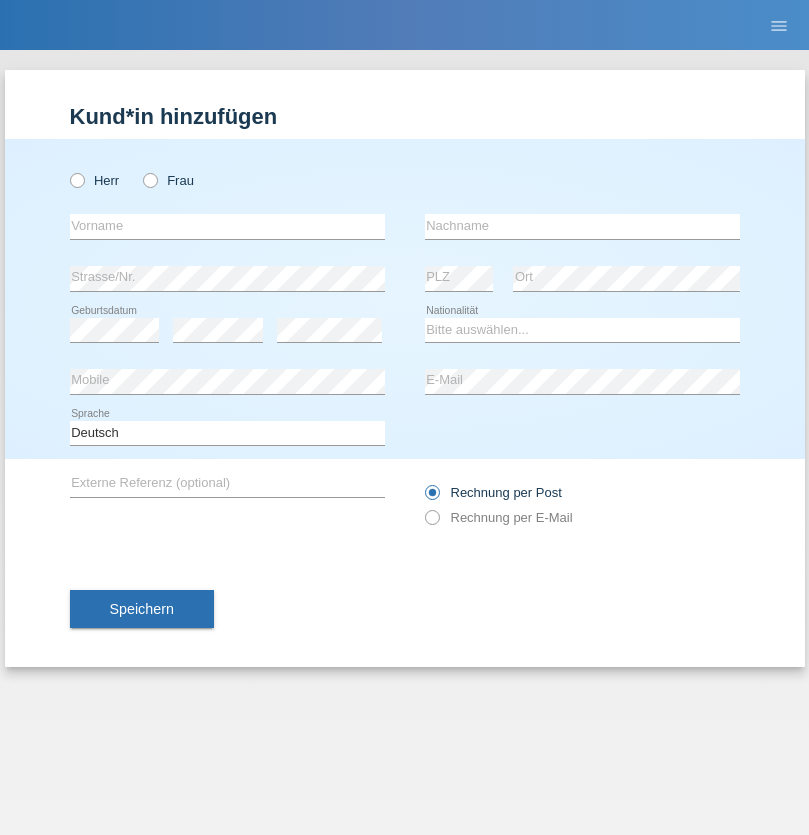 radio on "true" 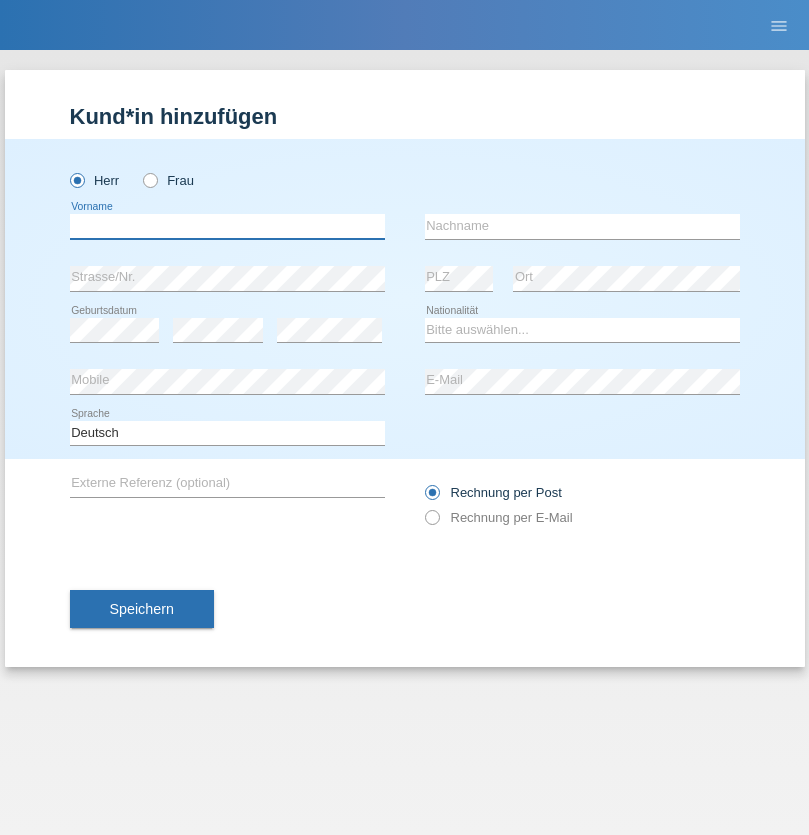 click at bounding box center (227, 226) 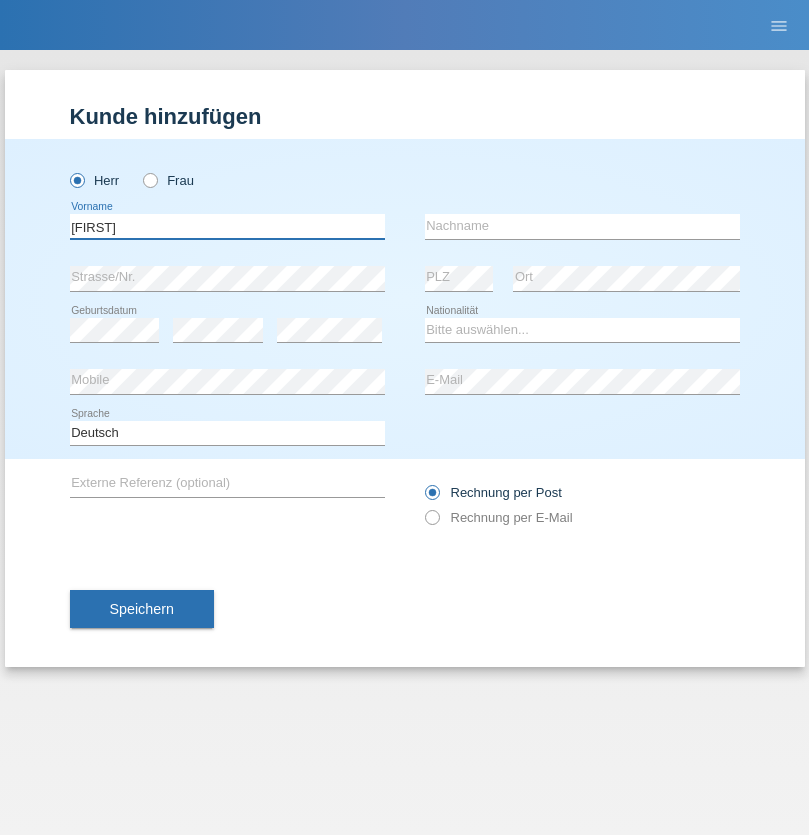 type on "Thomas" 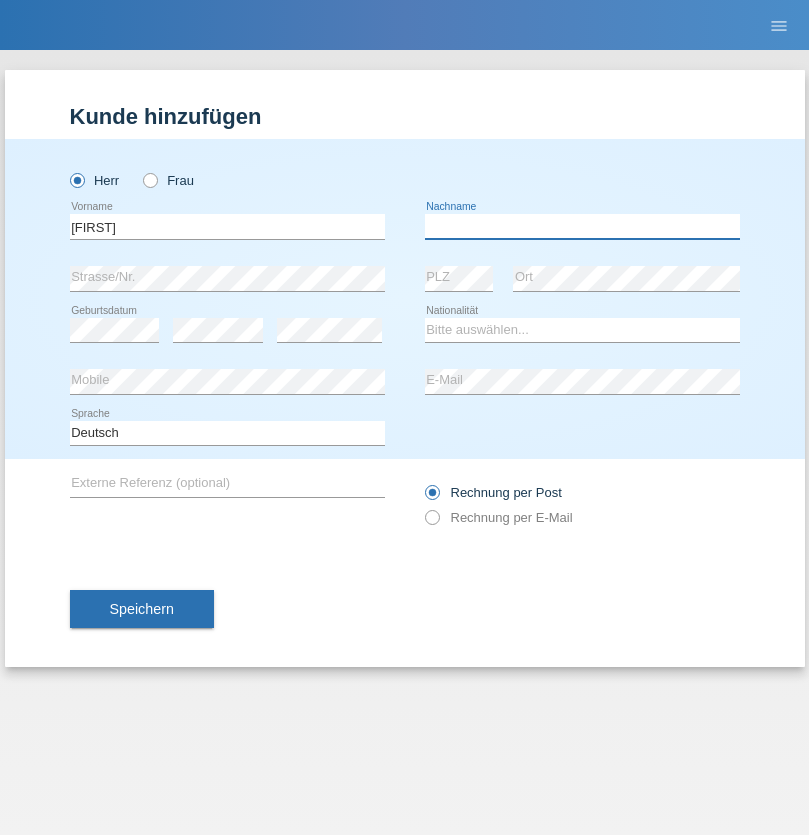click at bounding box center [582, 226] 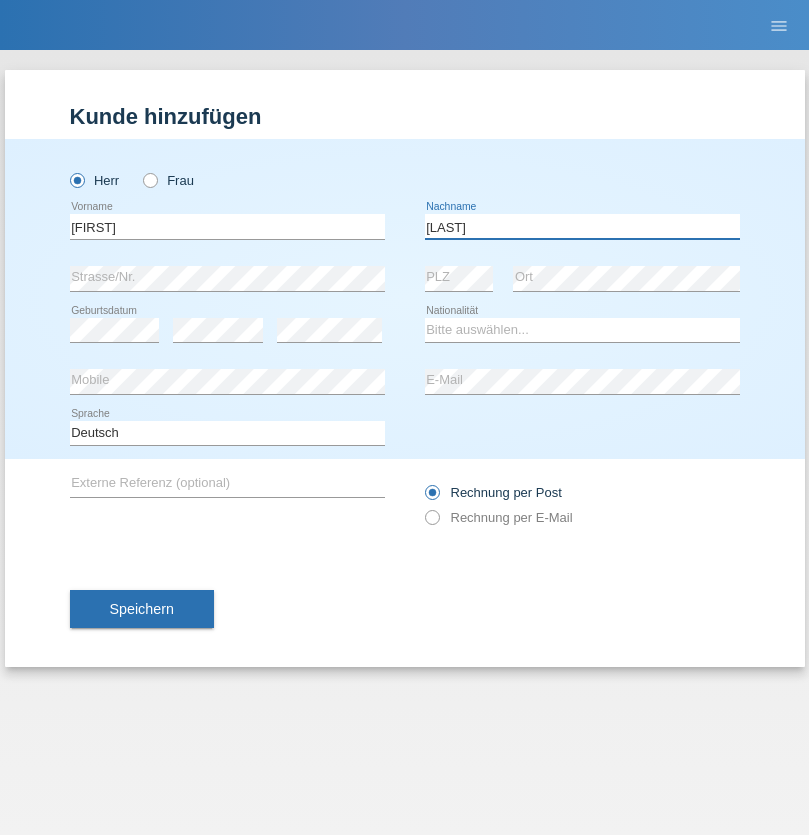 type on "Berger" 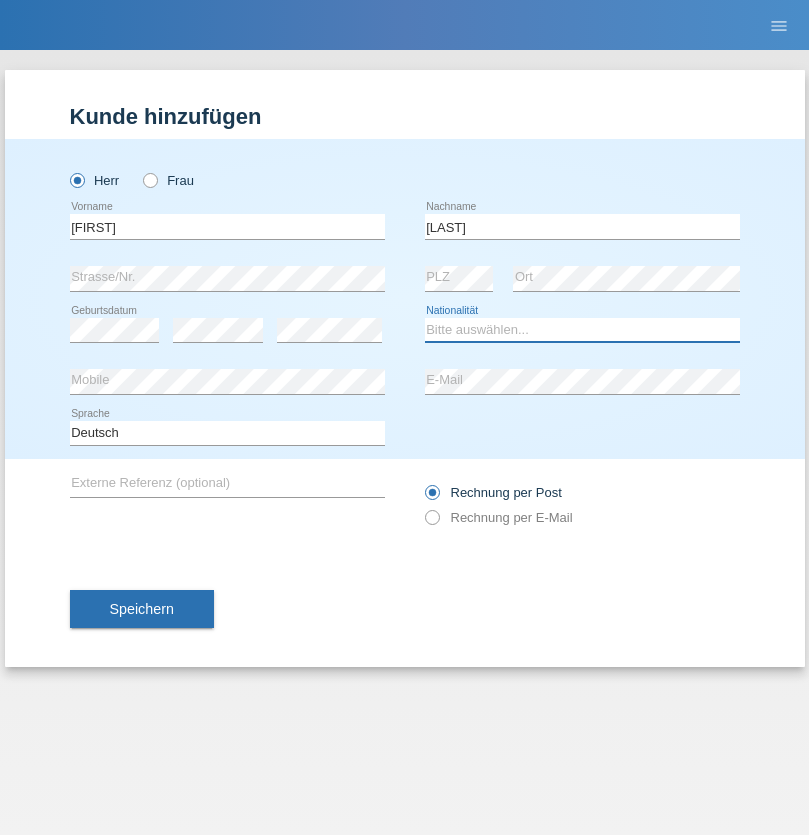 select on "CH" 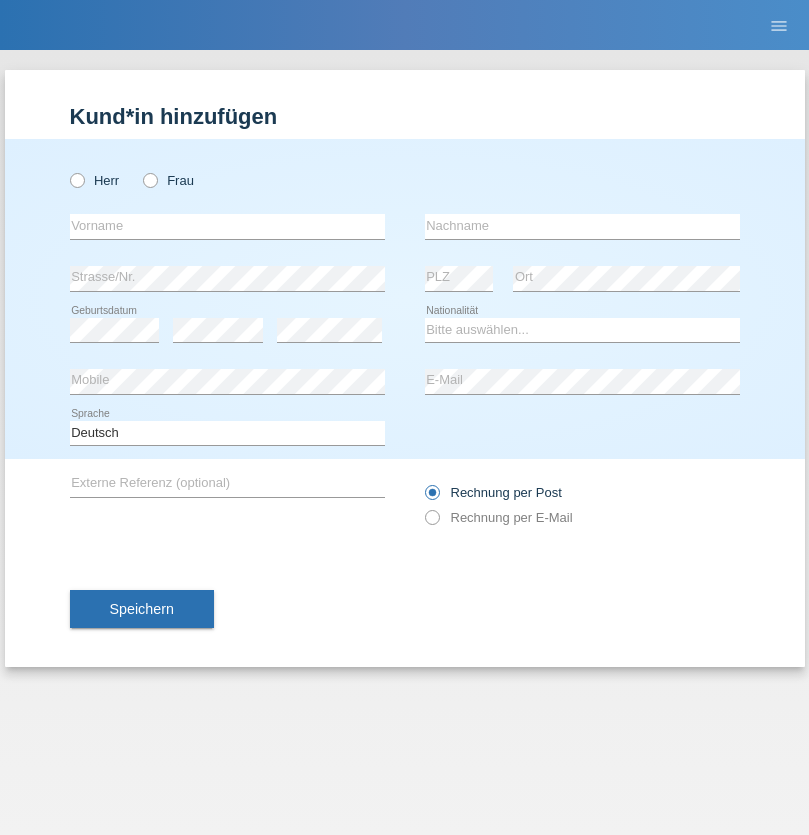 scroll, scrollTop: 0, scrollLeft: 0, axis: both 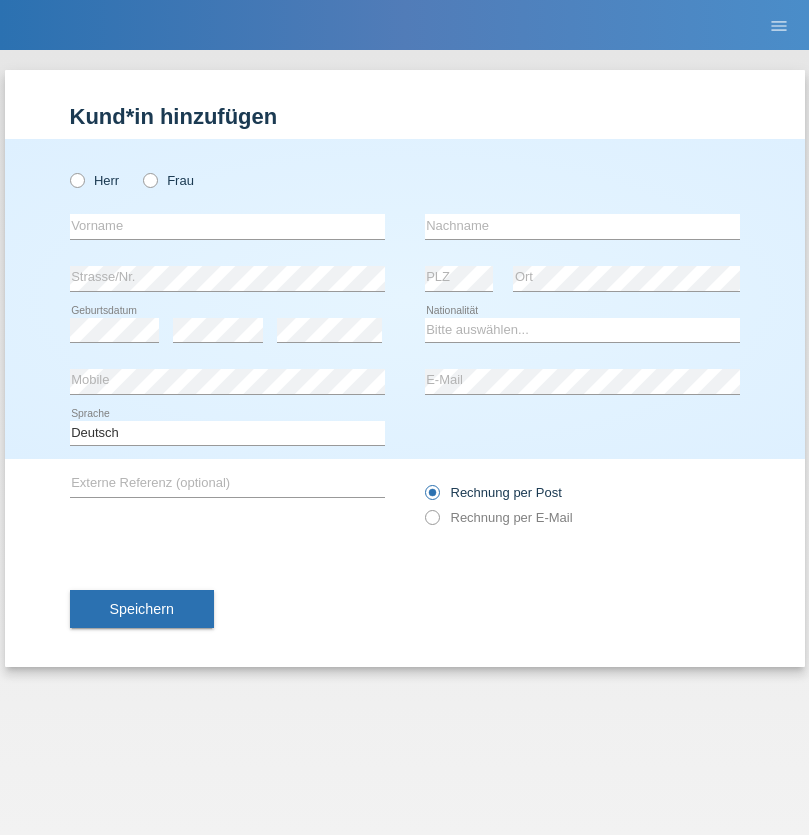 radio on "true" 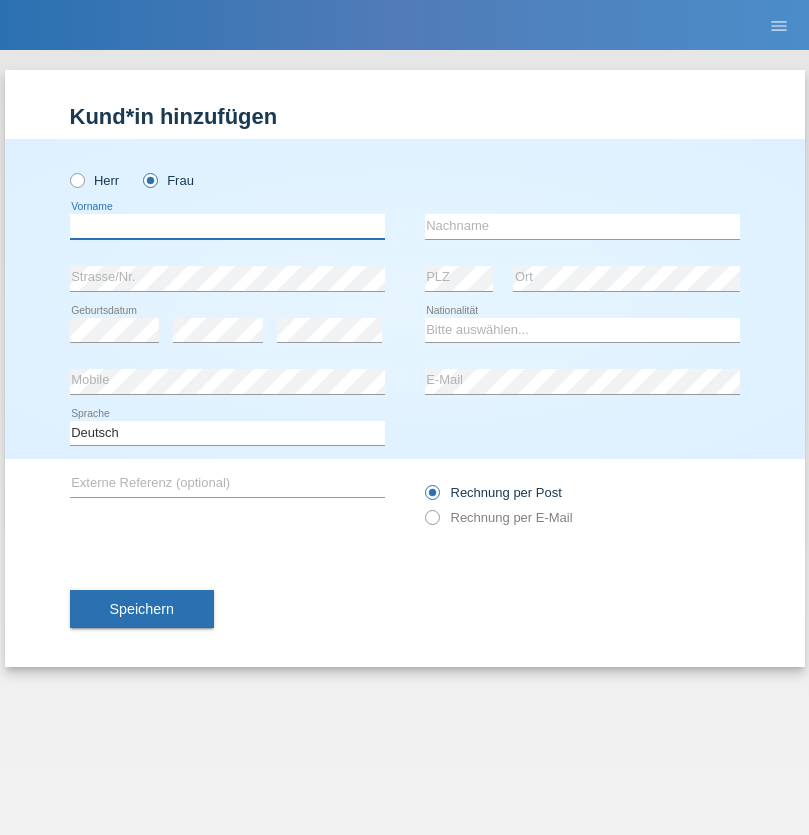 click at bounding box center [227, 226] 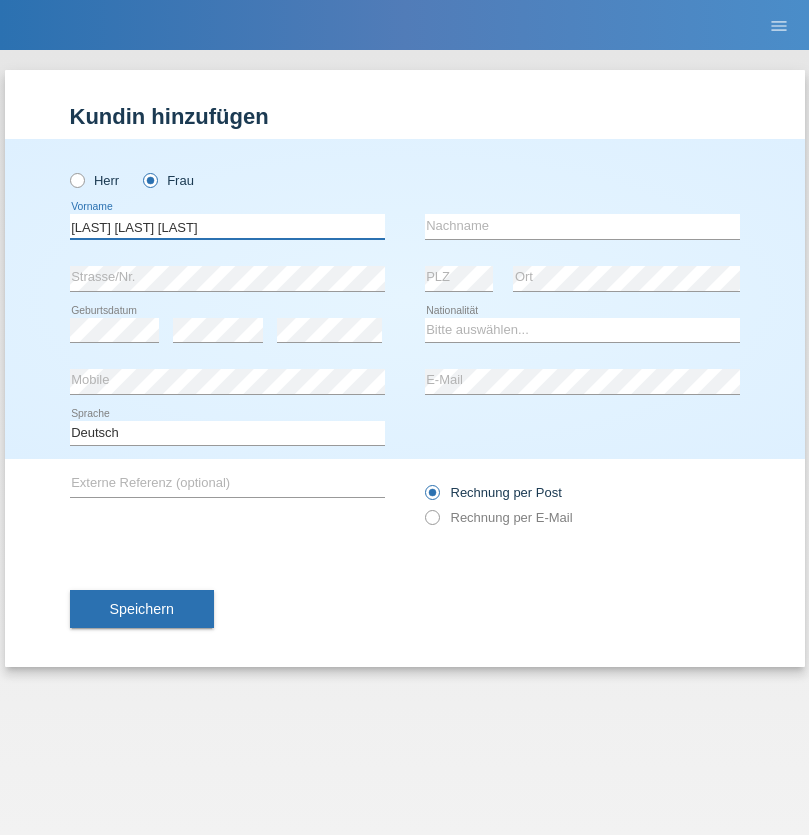 type on "[LAST] [LAST] [LAST]" 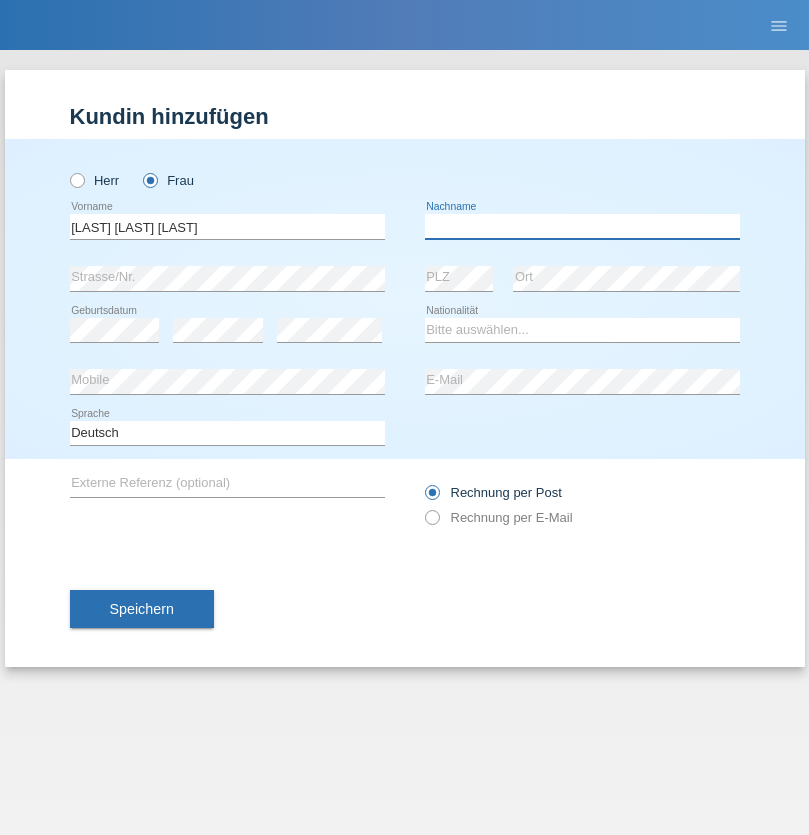 click at bounding box center (582, 226) 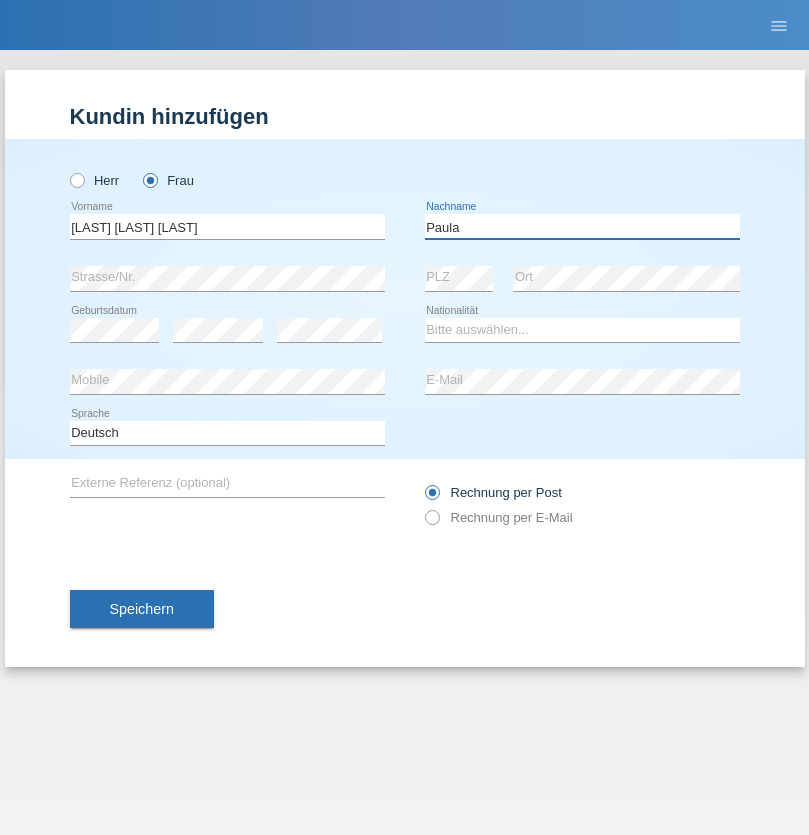 type on "Paula" 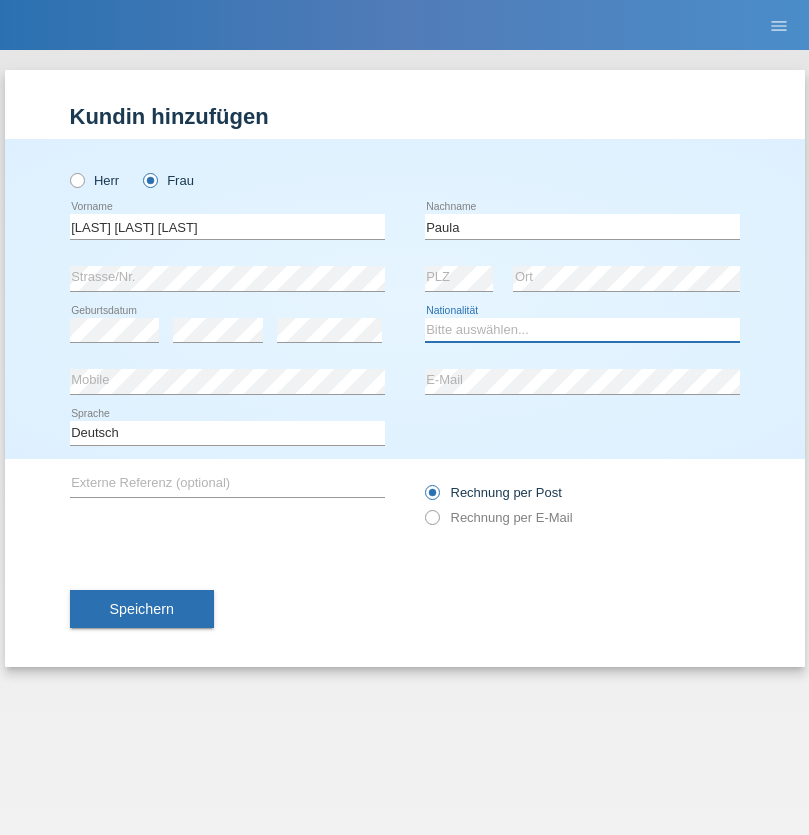 select on "PT" 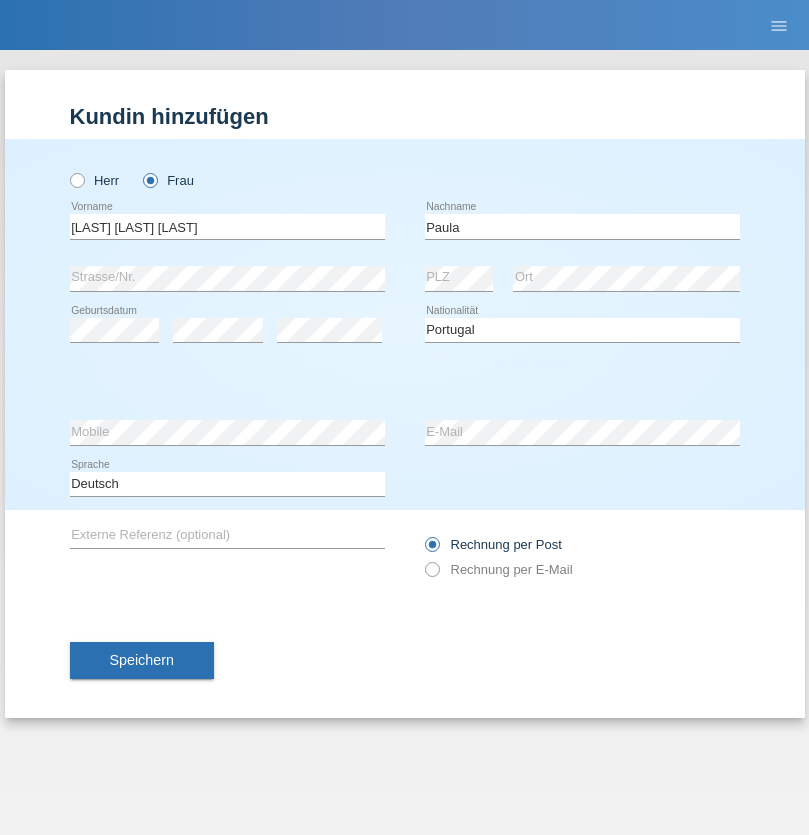 select on "C" 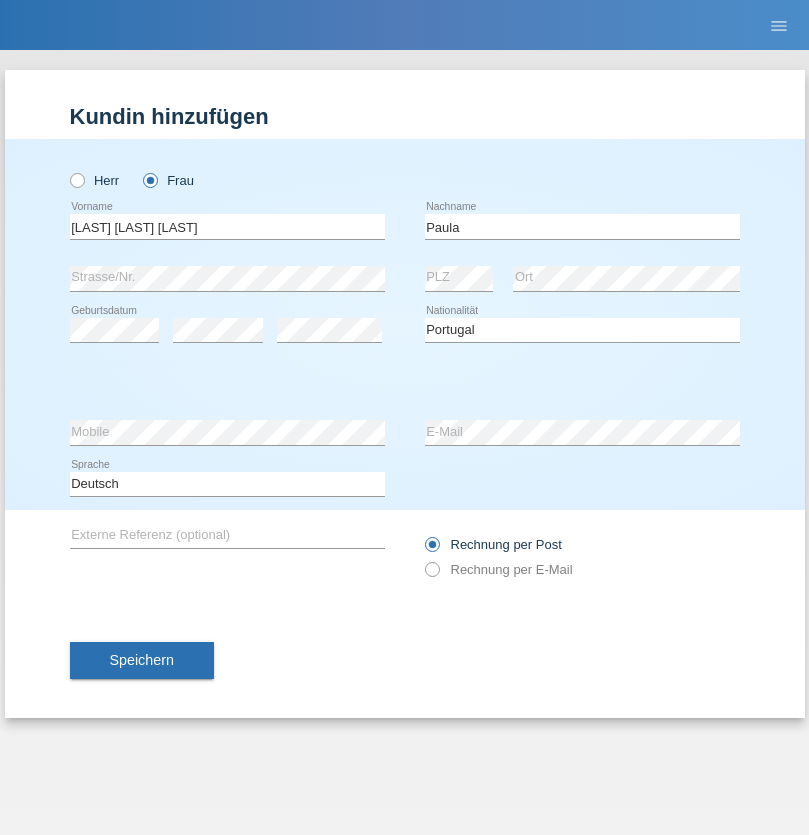 select on "28" 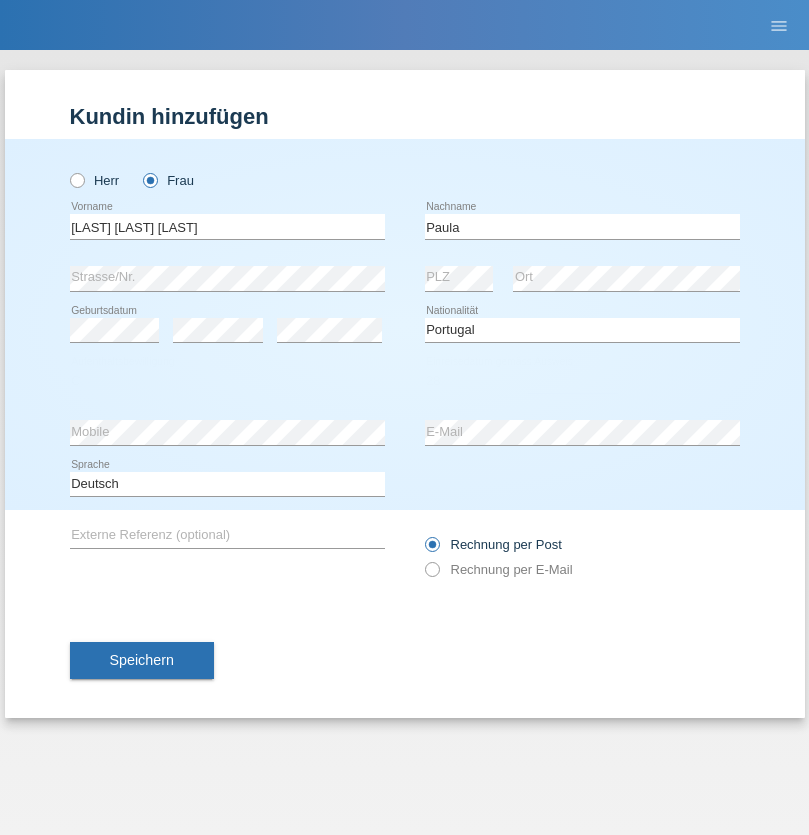 select on "03" 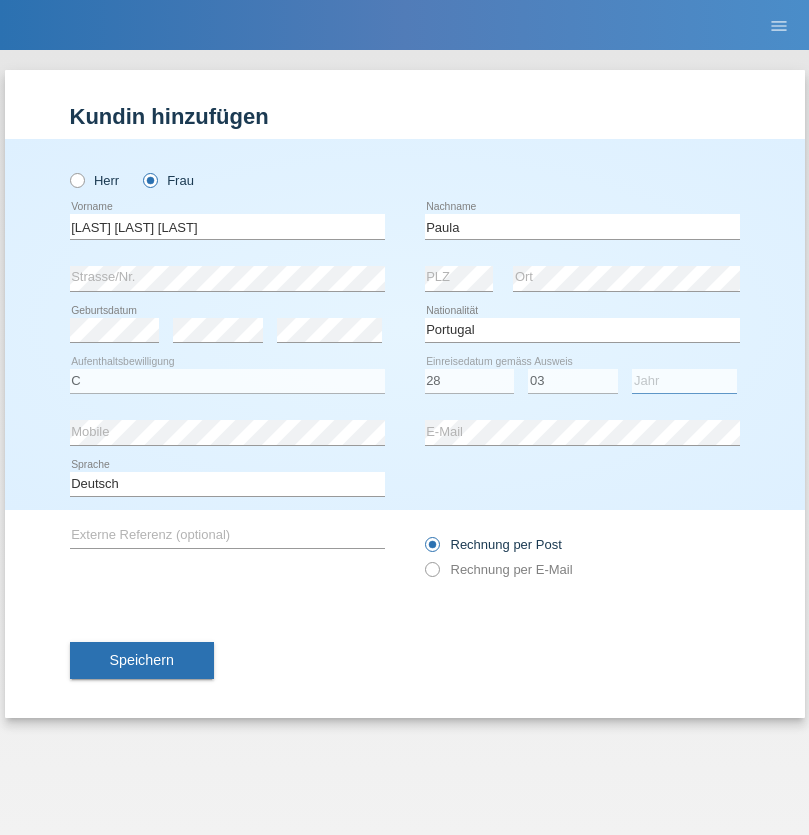 select on "2005" 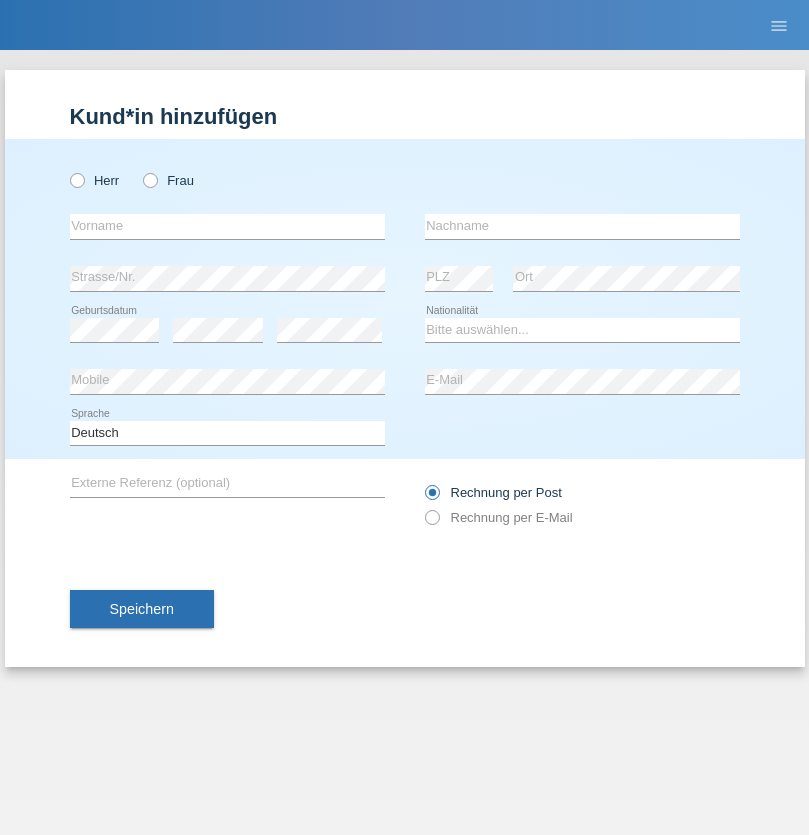 scroll, scrollTop: 0, scrollLeft: 0, axis: both 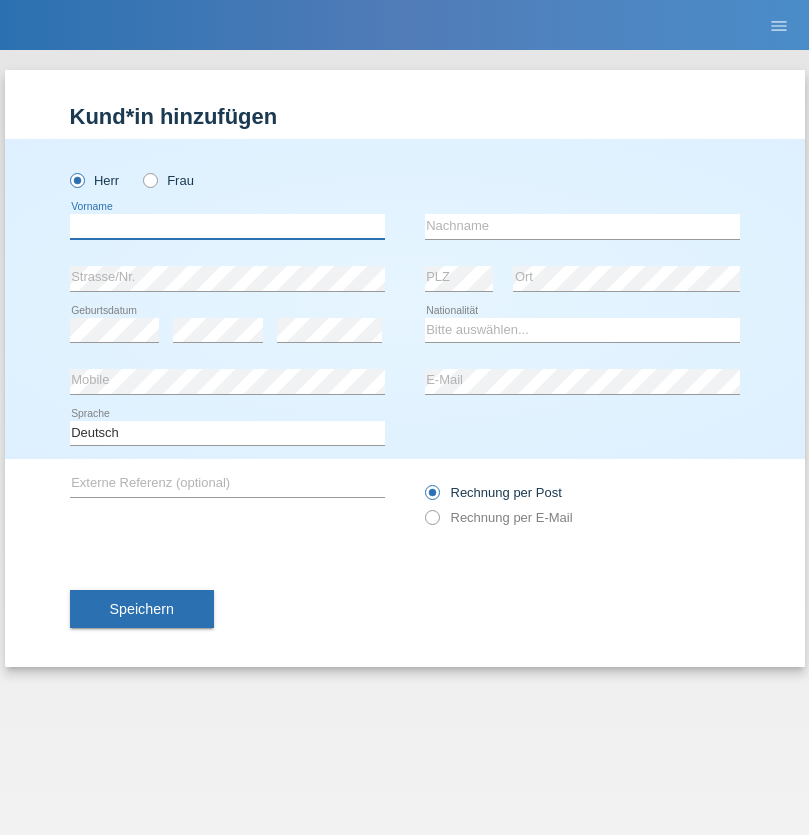 click at bounding box center [227, 226] 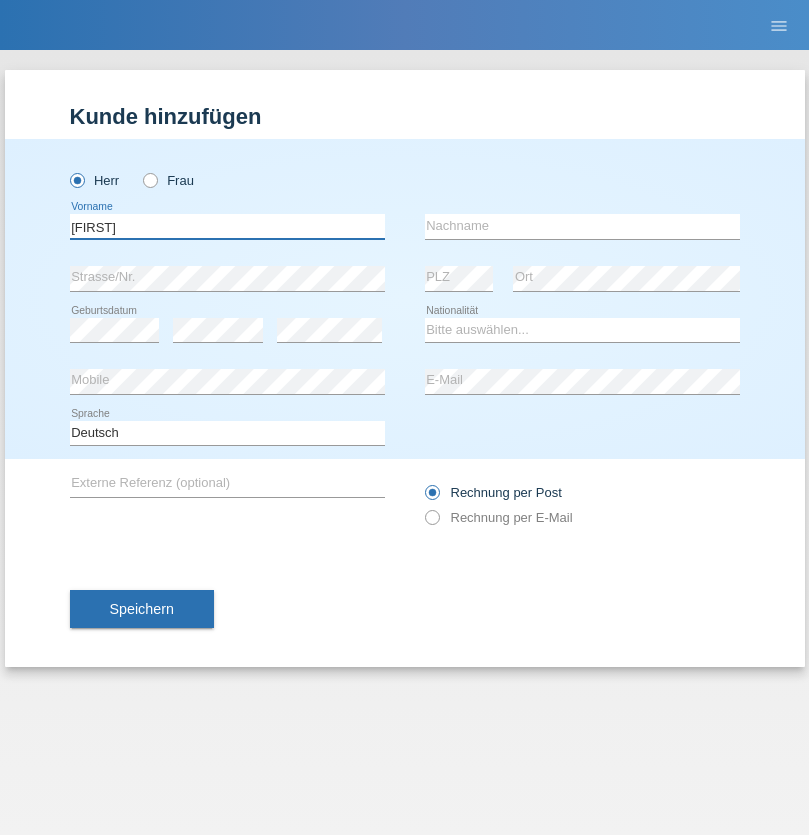 type on "[FIRST]" 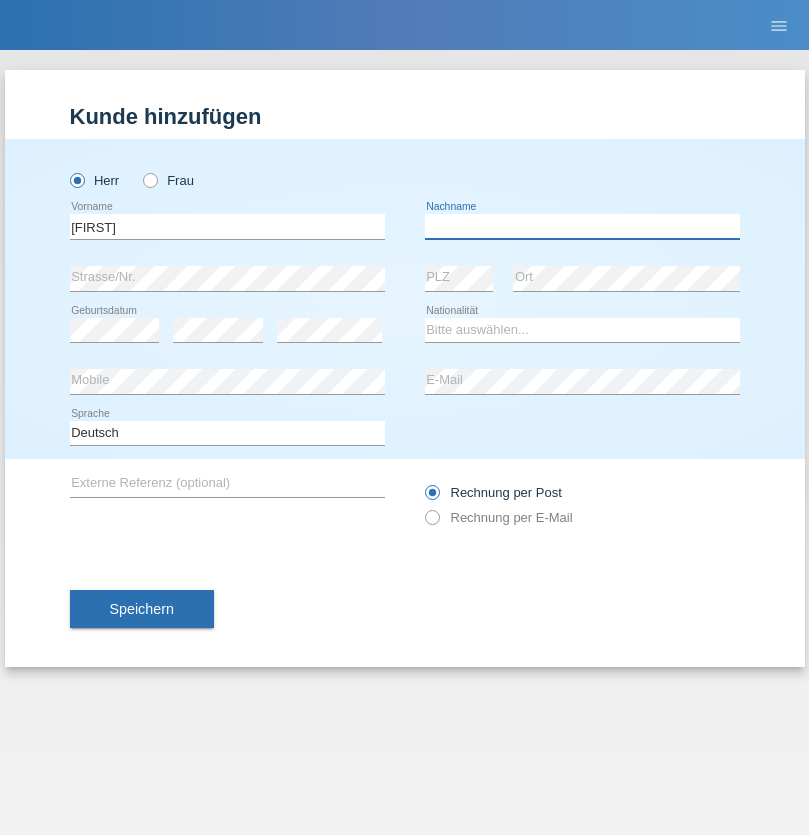 click at bounding box center (582, 226) 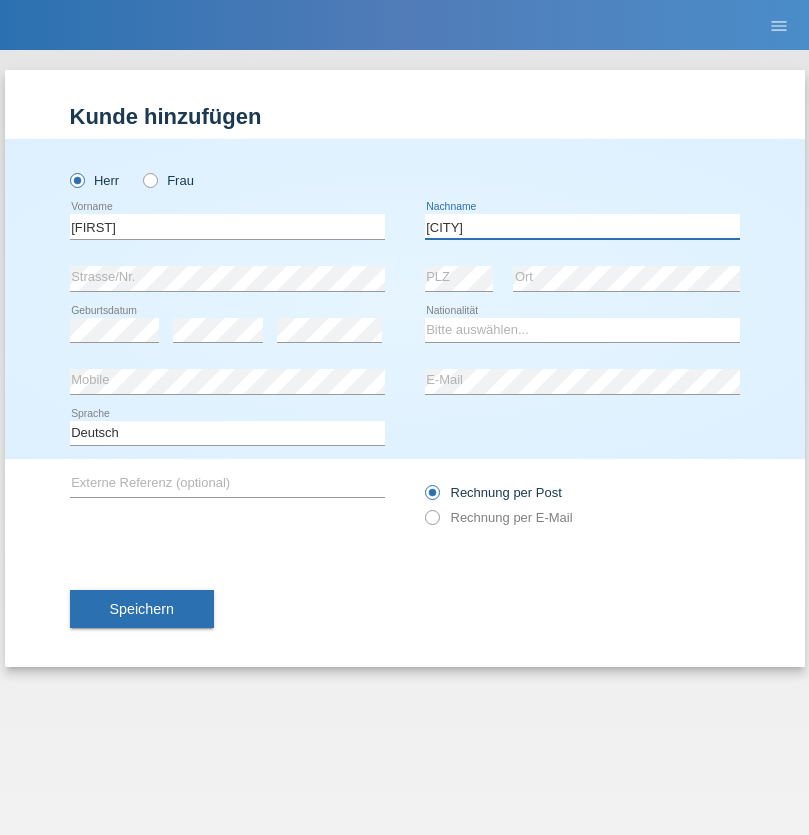 type on "[LAST]" 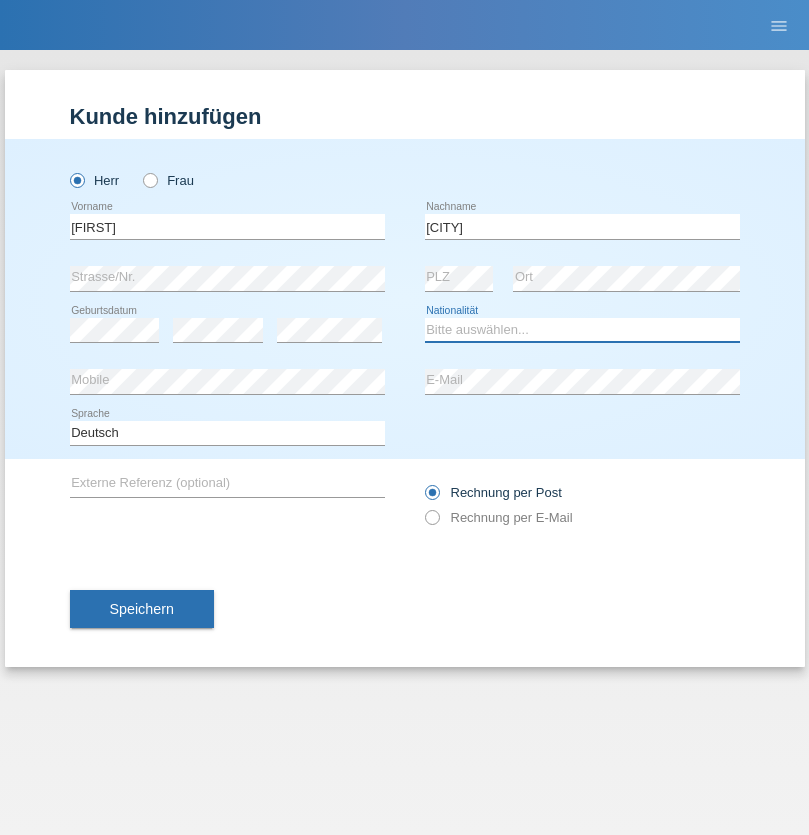 select on "AT" 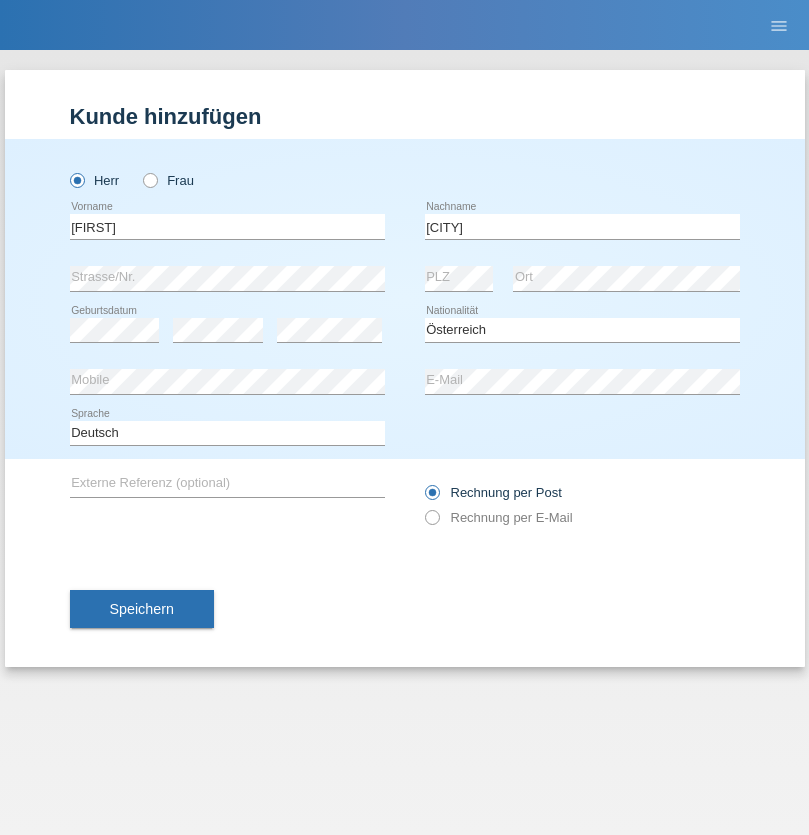 select on "C" 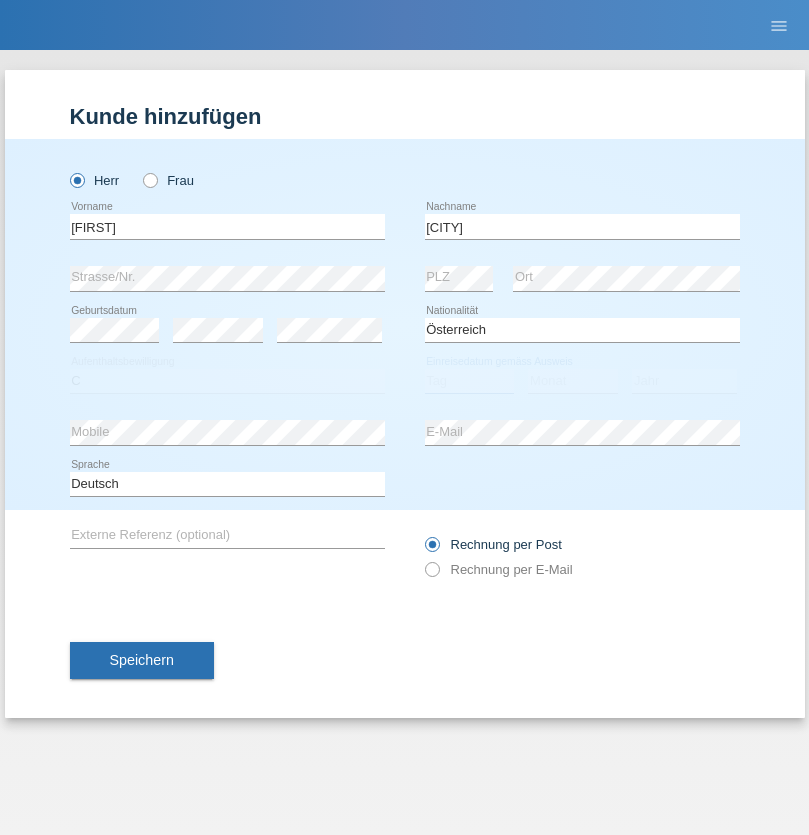 select on "01" 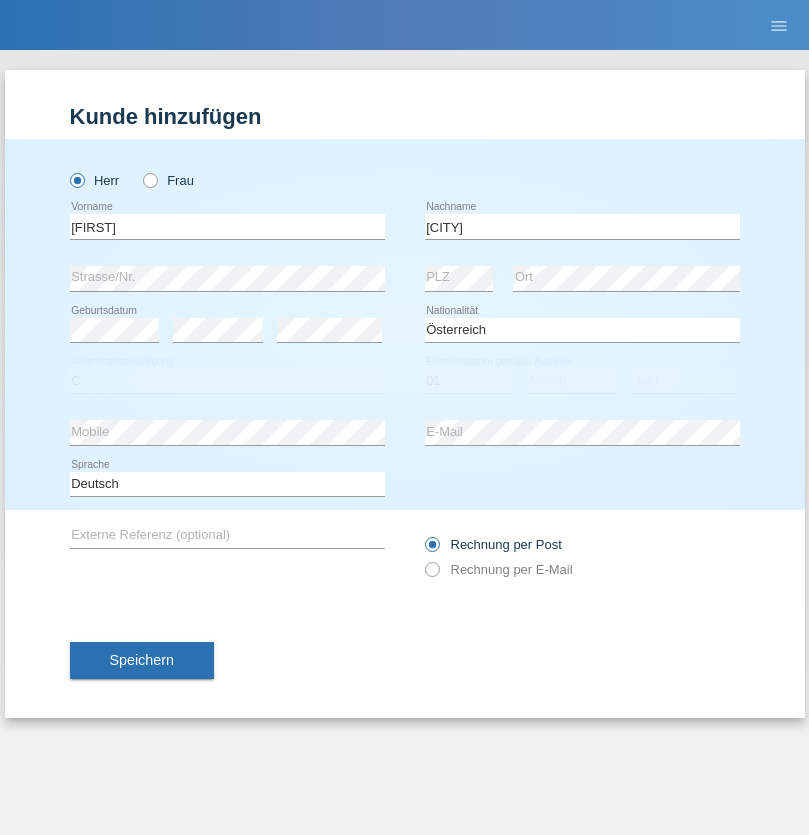select on "01" 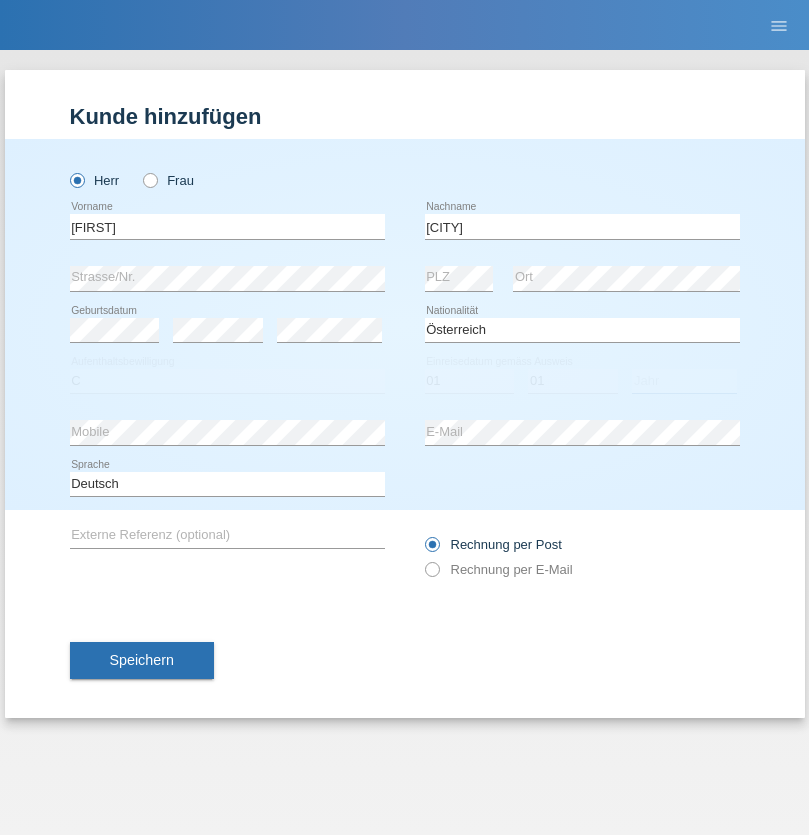 select on "2021" 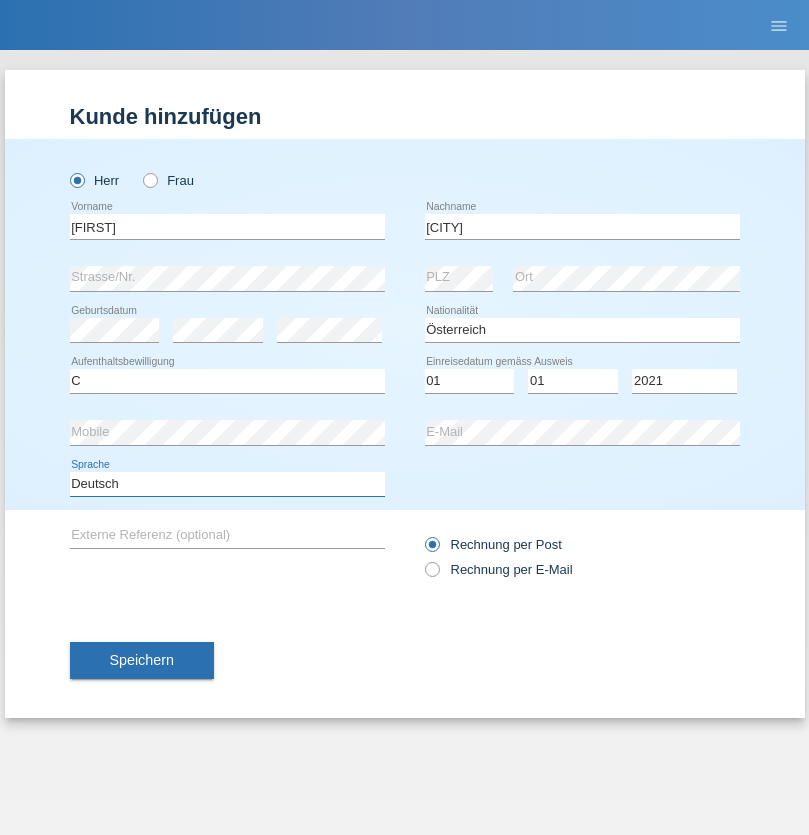 select on "en" 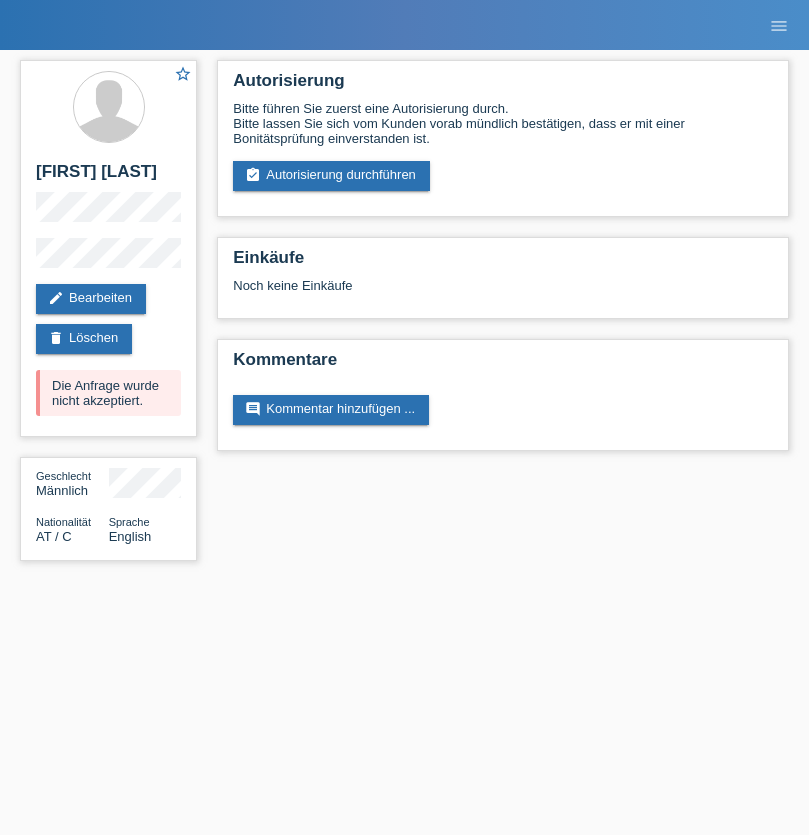 scroll, scrollTop: 0, scrollLeft: 0, axis: both 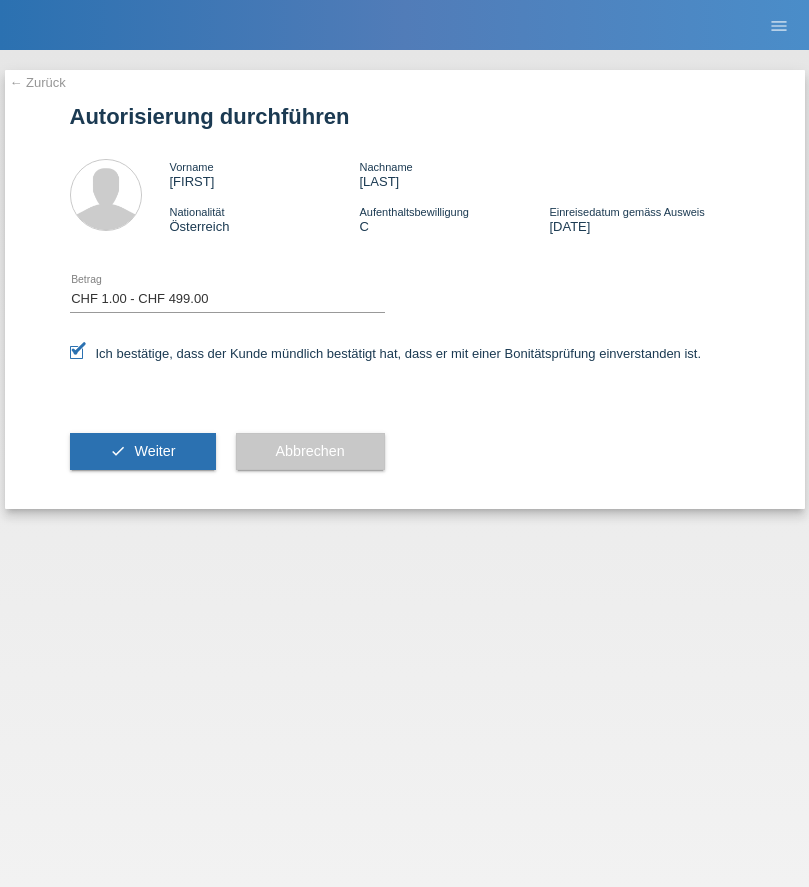 select on "1" 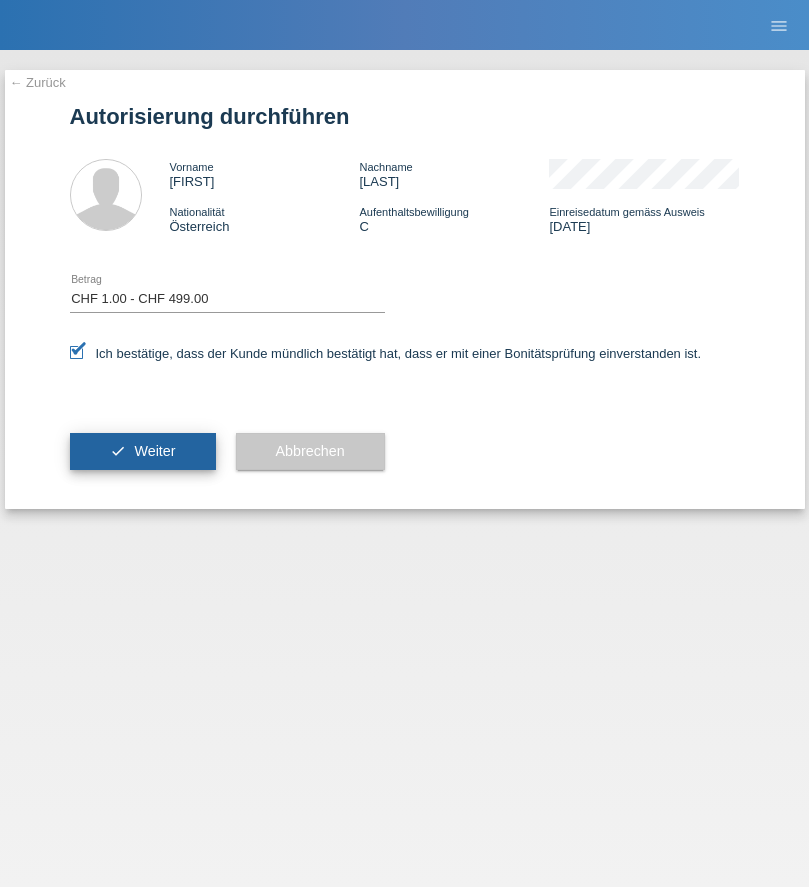 click on "Weiter" at bounding box center (154, 451) 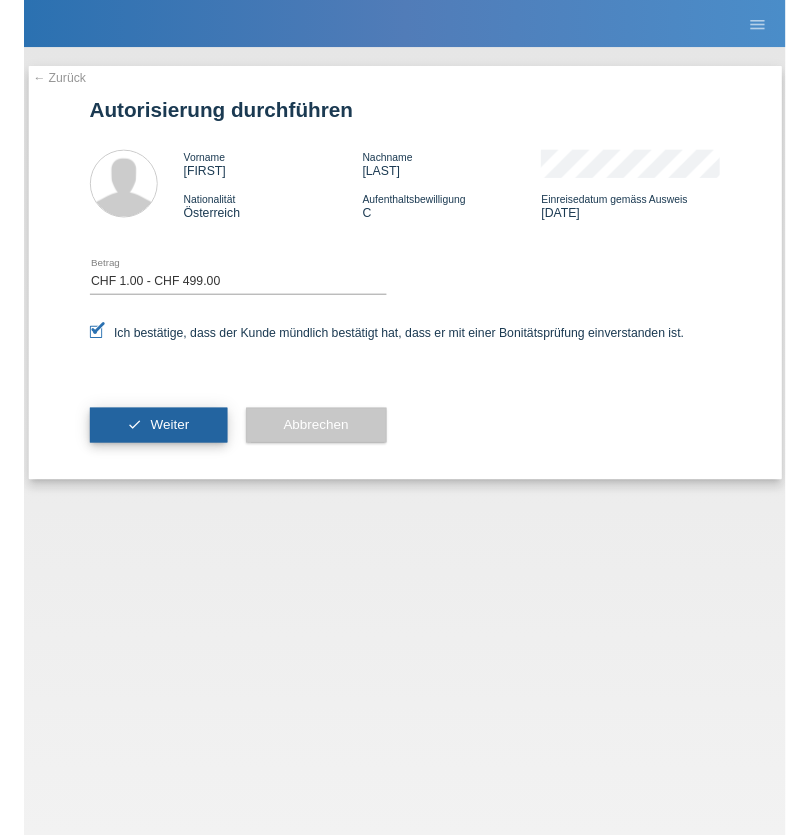 scroll, scrollTop: 0, scrollLeft: 0, axis: both 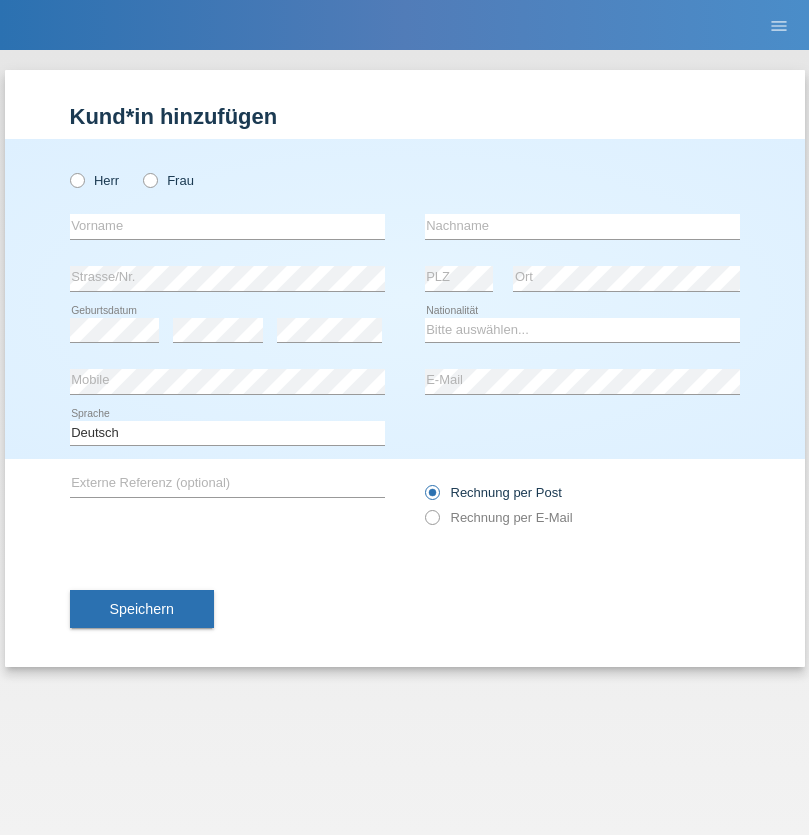 radio on "true" 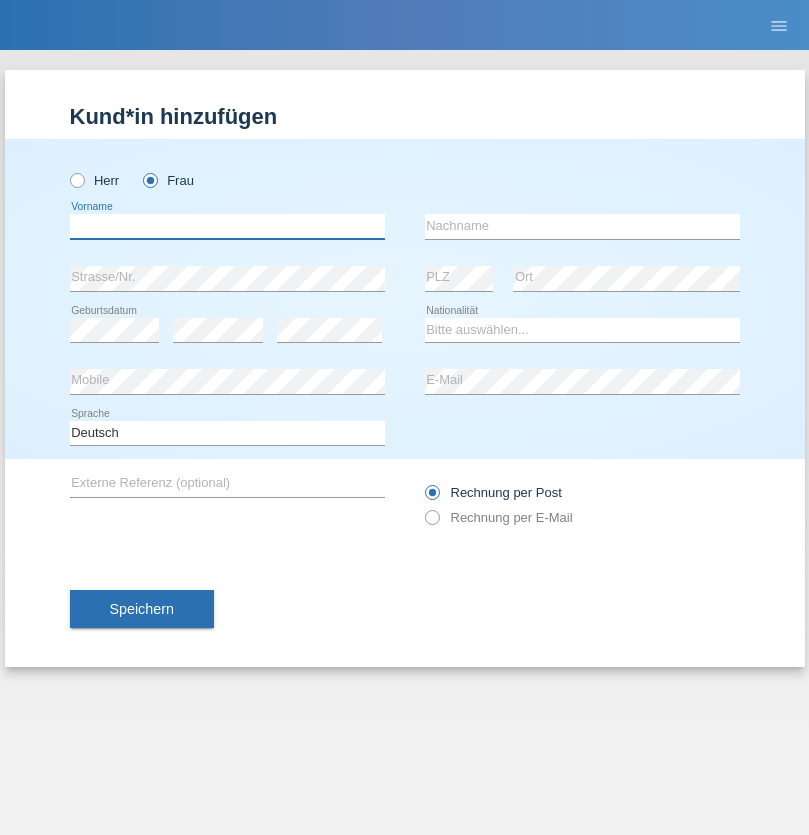 click at bounding box center [227, 226] 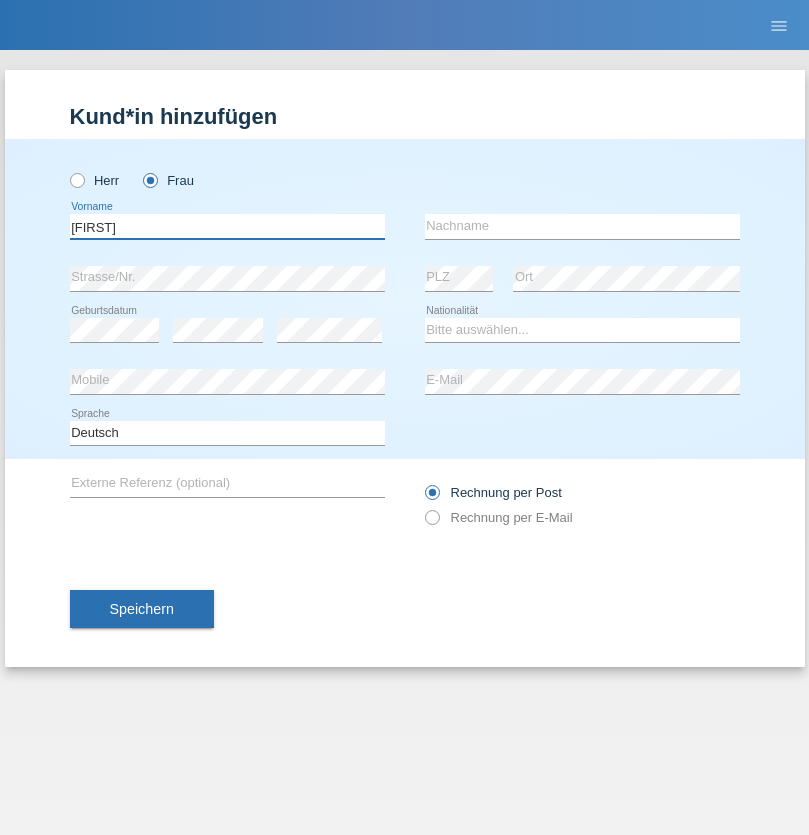 type on "Sadia" 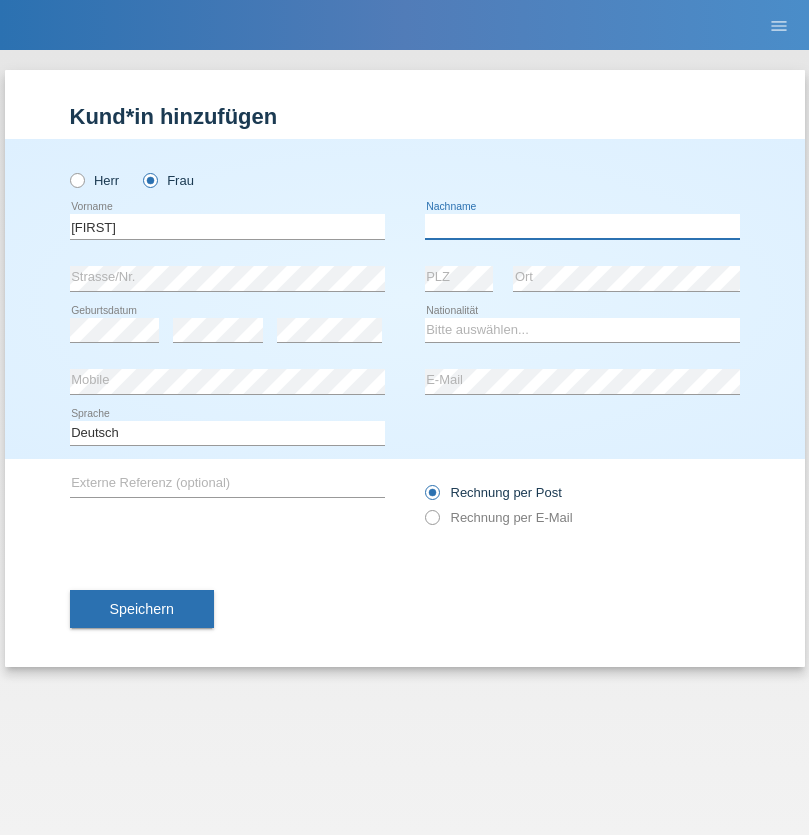 click at bounding box center [582, 226] 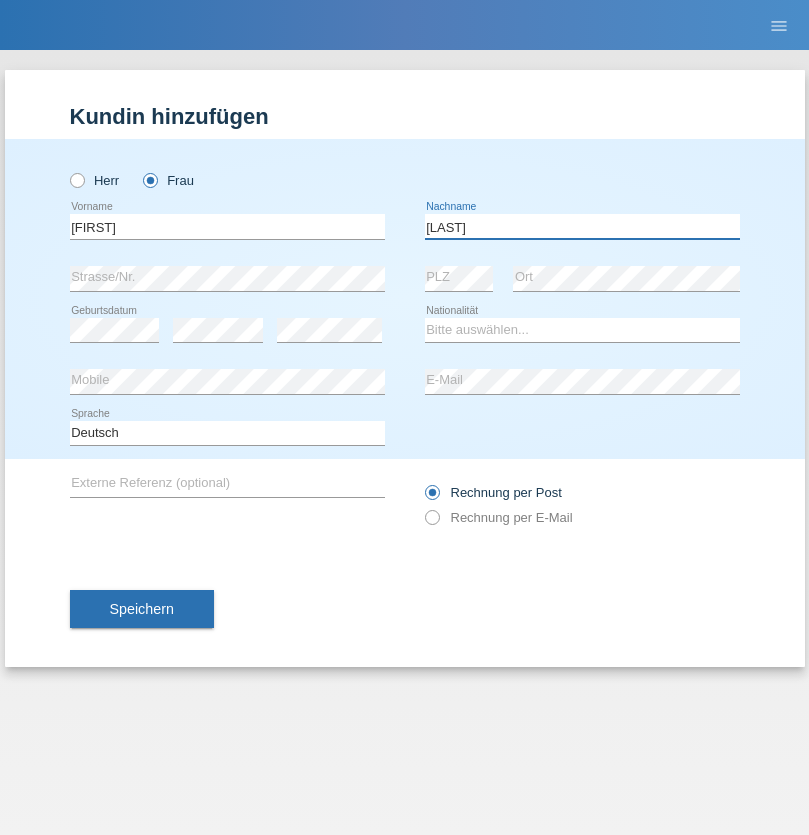 type on "Nejmaoui" 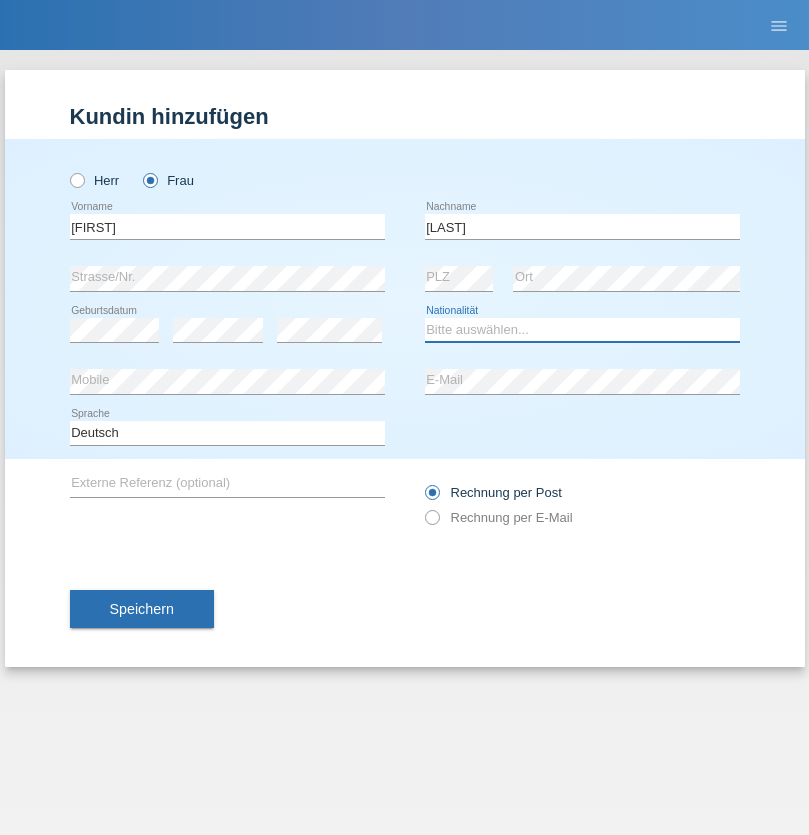 select on "MA" 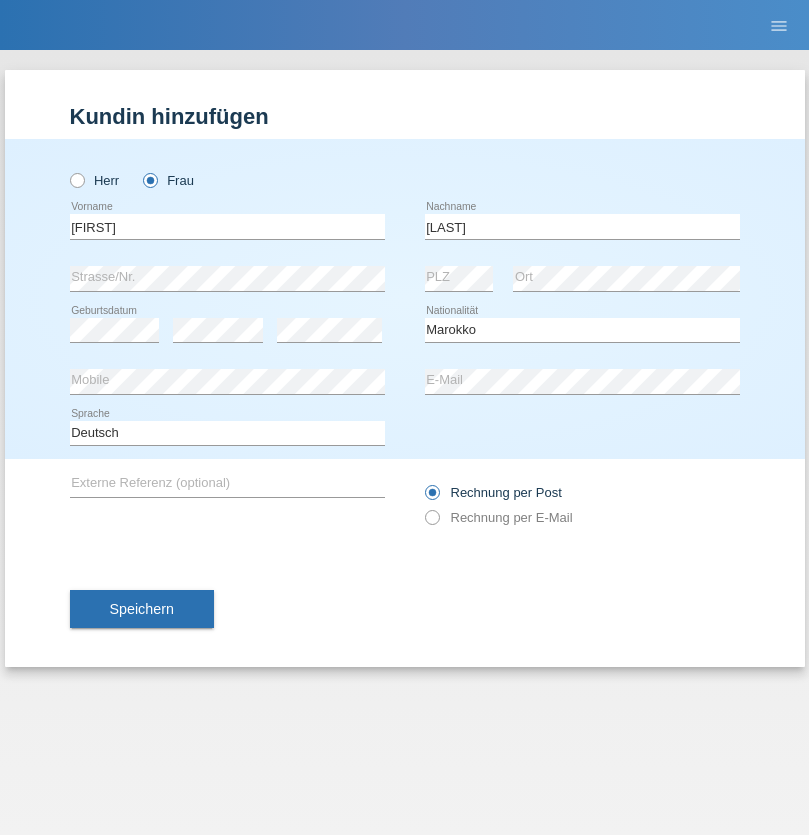 select on "C" 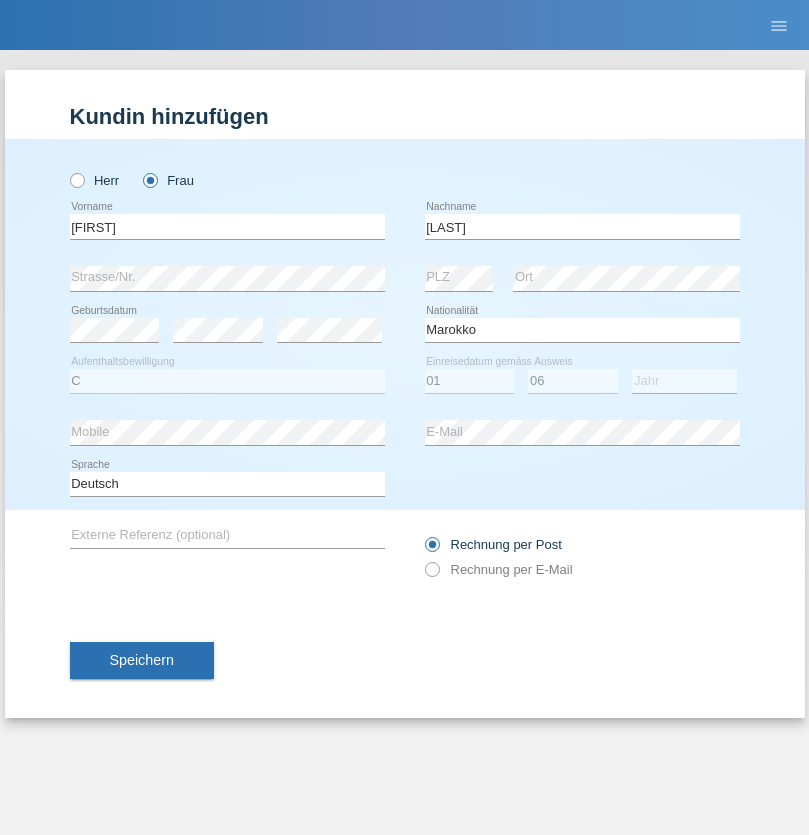 select on "1964" 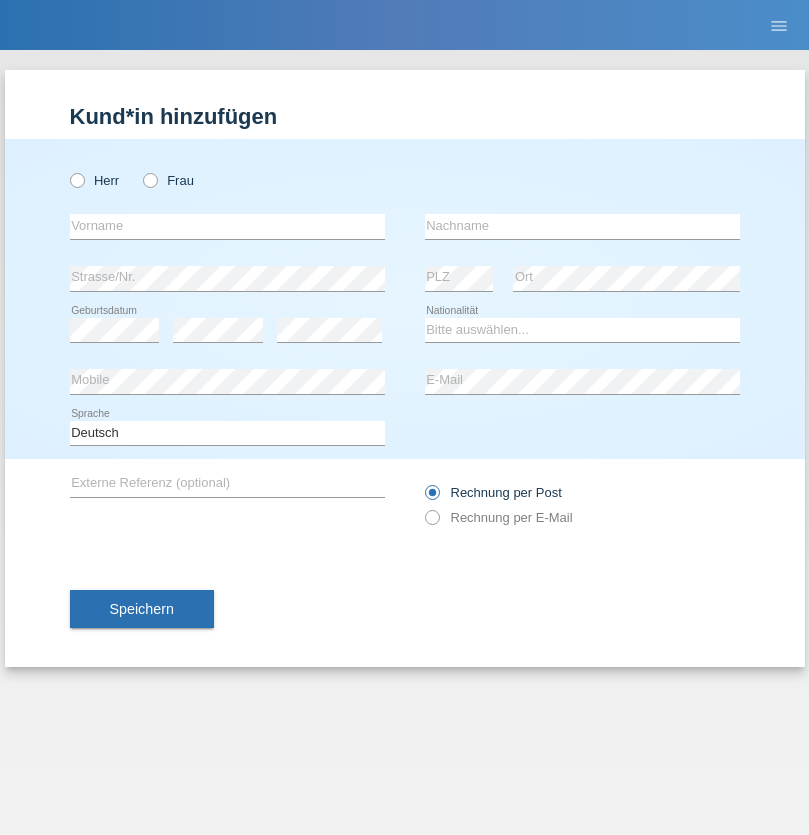 scroll, scrollTop: 0, scrollLeft: 0, axis: both 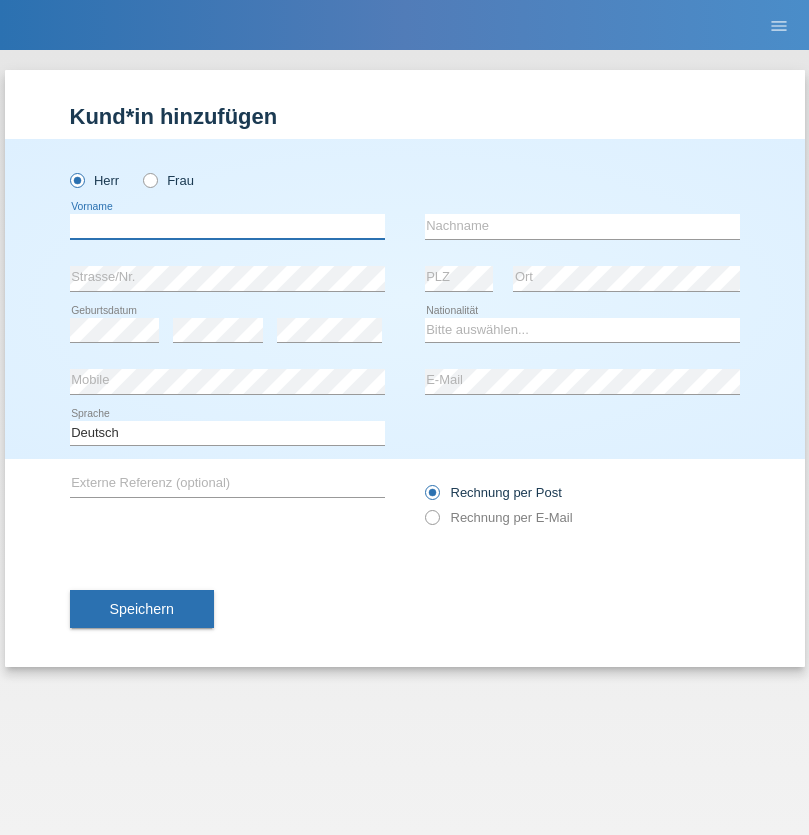 click at bounding box center (227, 226) 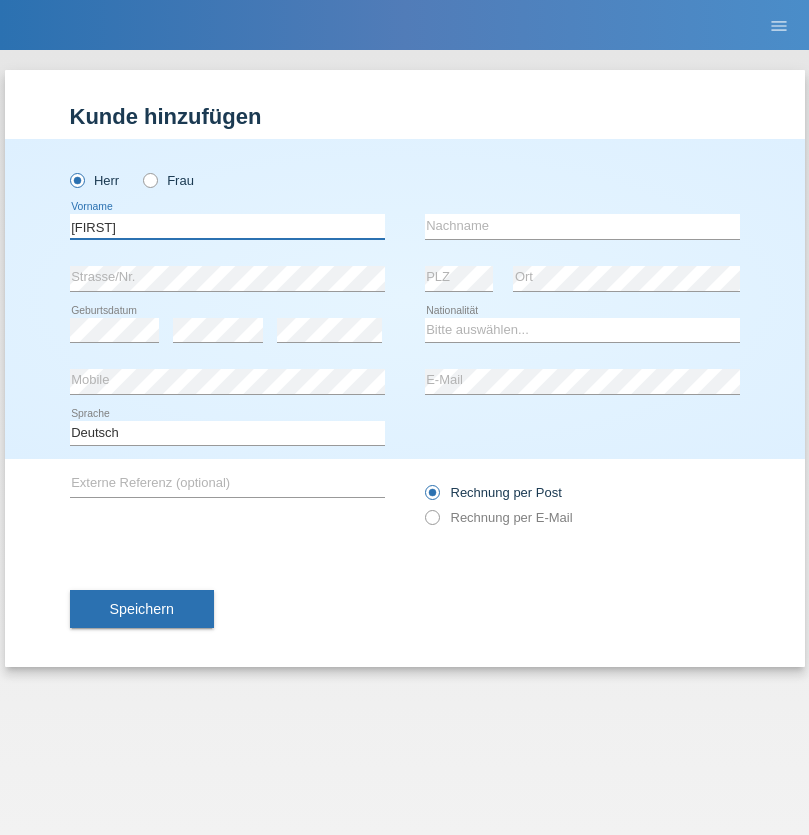 type on "[FIRST]" 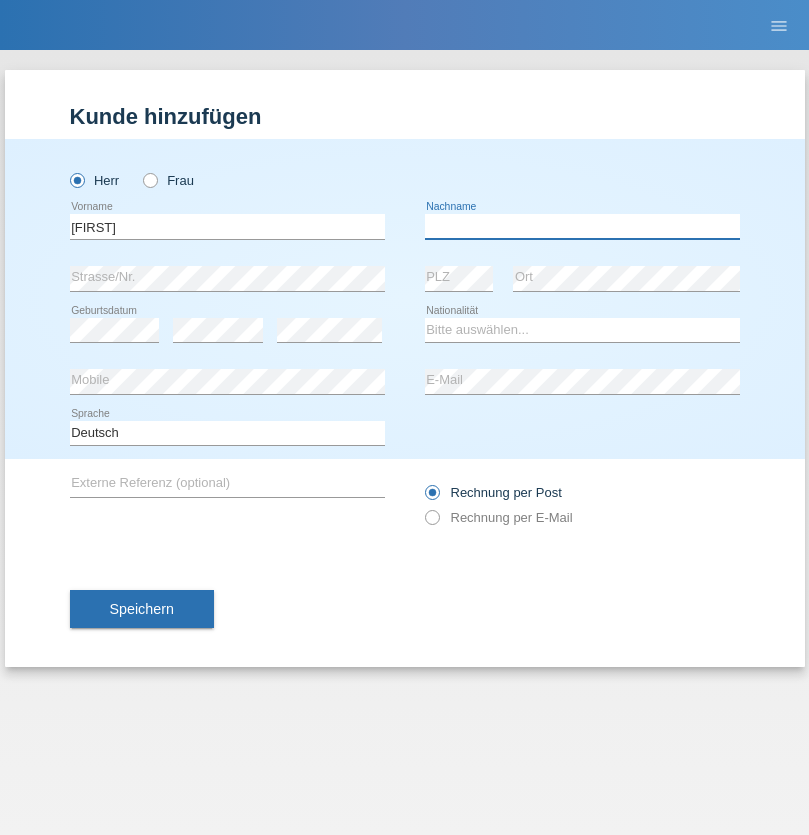 click at bounding box center (582, 226) 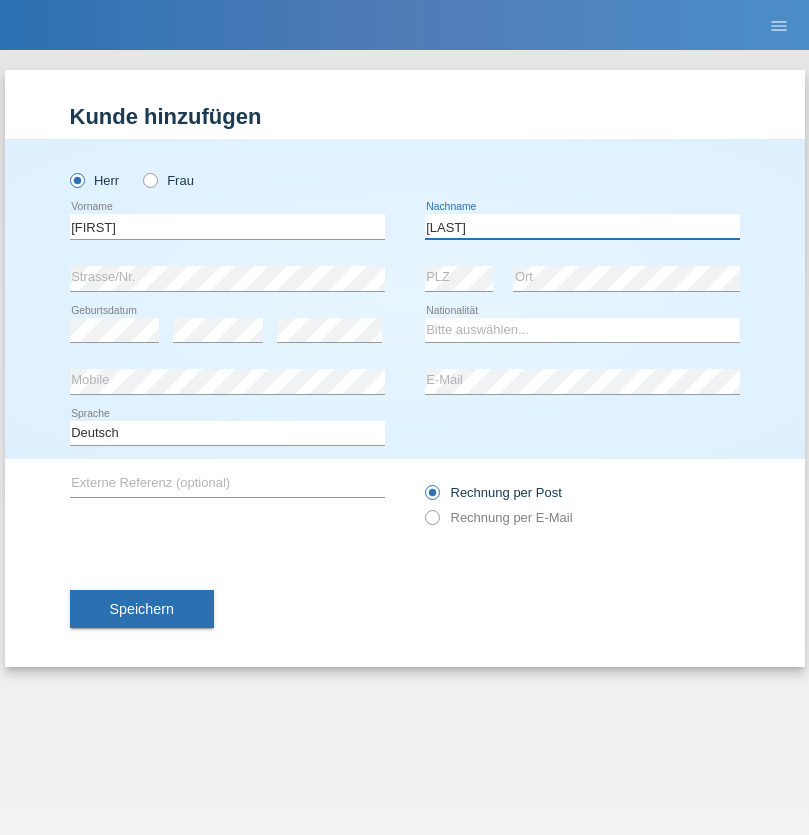 type on "Nobrega" 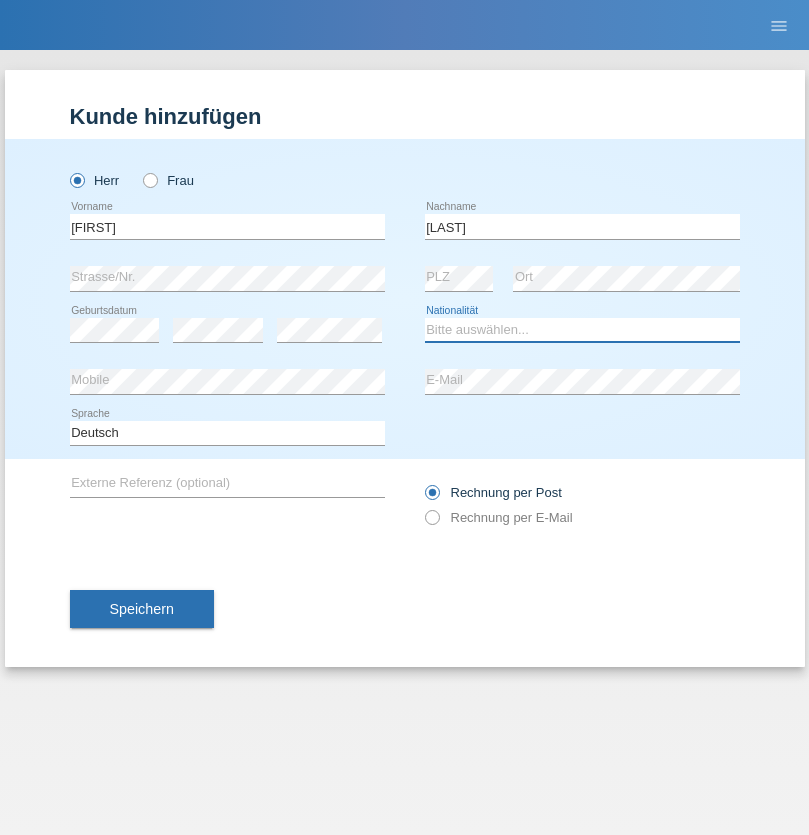 select on "CH" 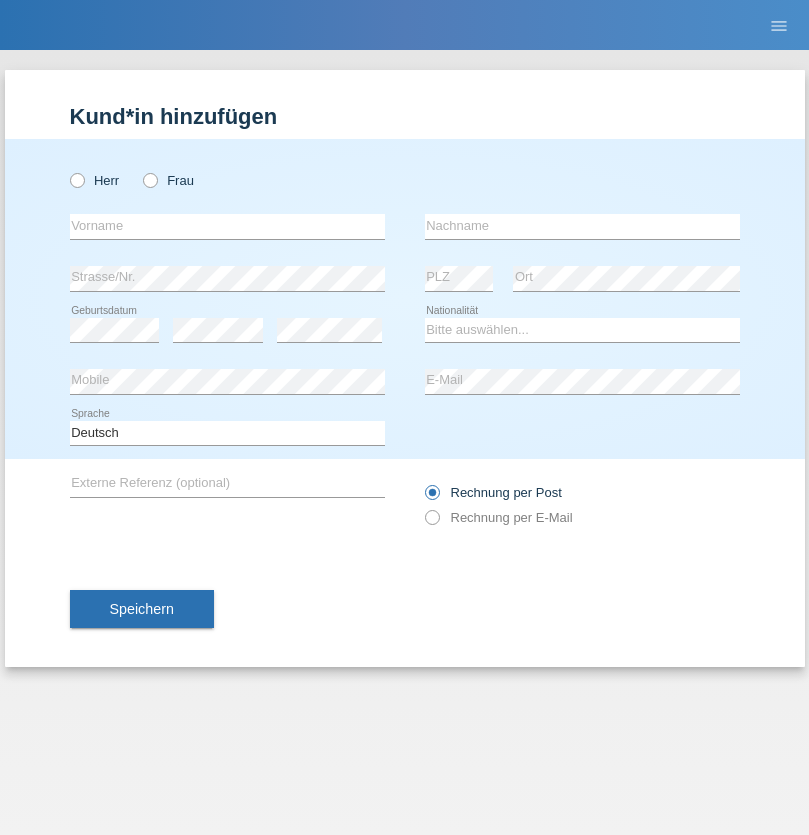 scroll, scrollTop: 0, scrollLeft: 0, axis: both 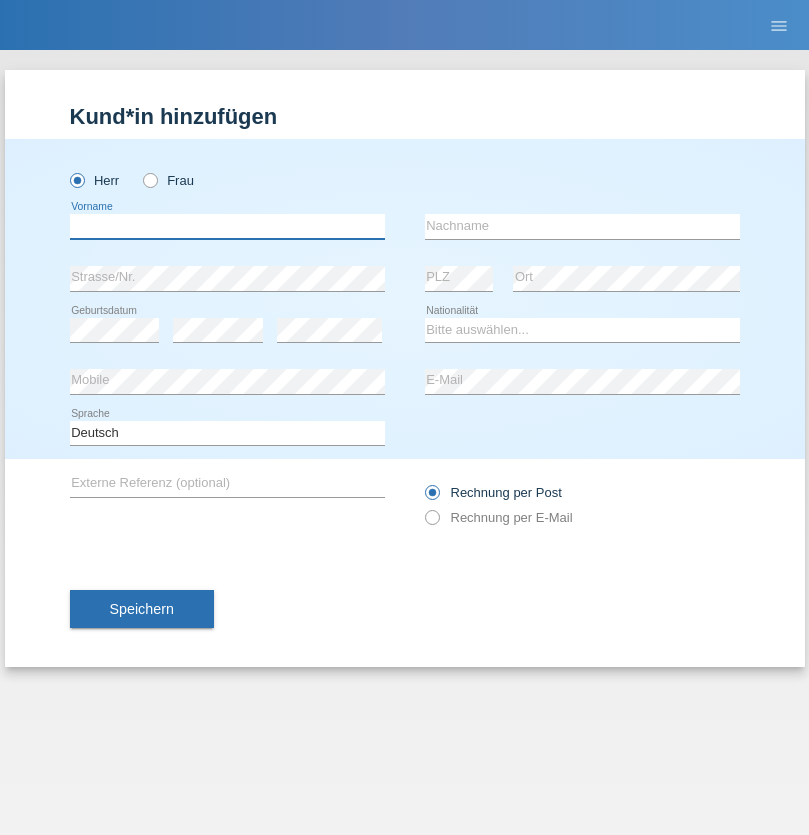 click at bounding box center (227, 226) 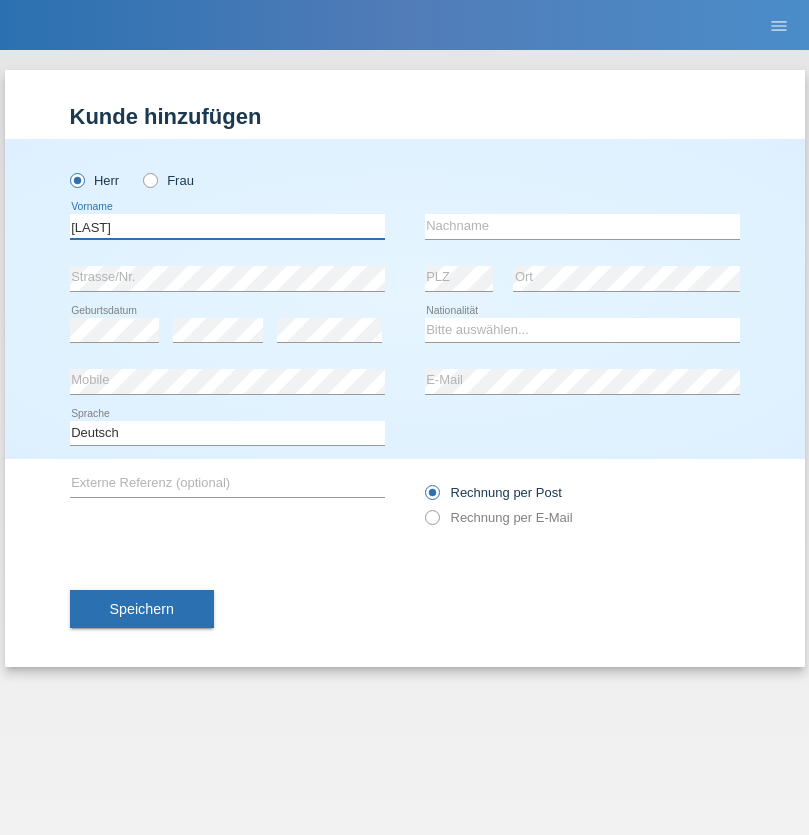 type on "[LAST]" 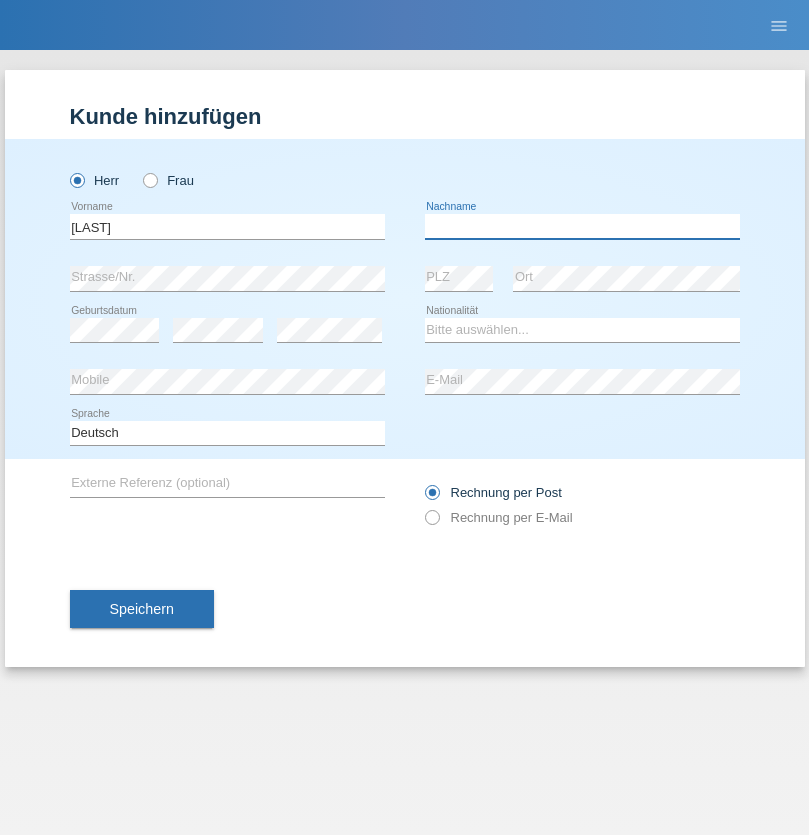 click at bounding box center [582, 226] 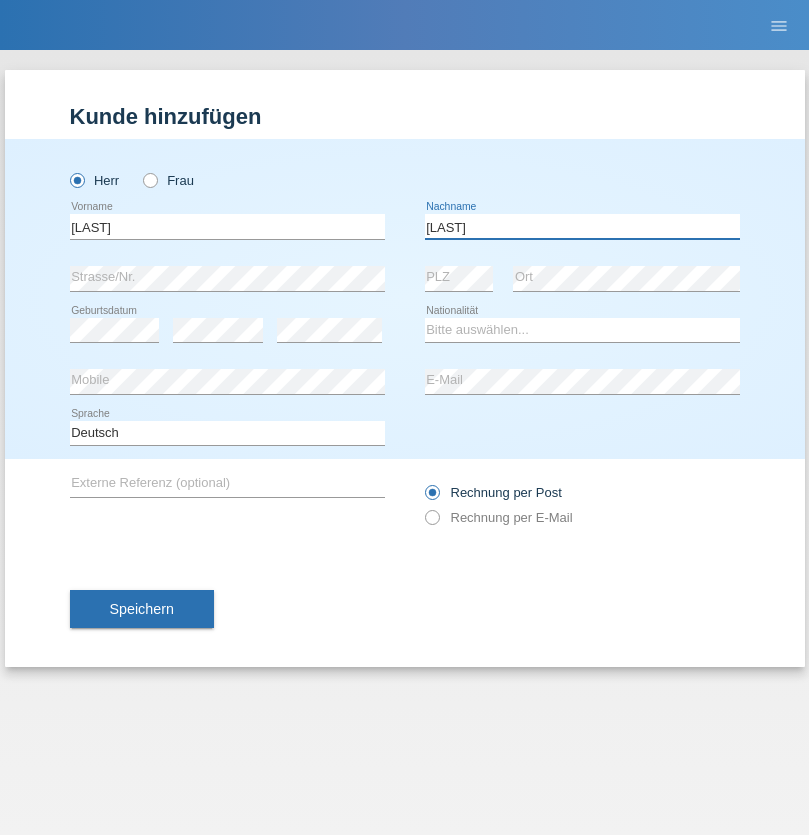 type on "Selvanayagam" 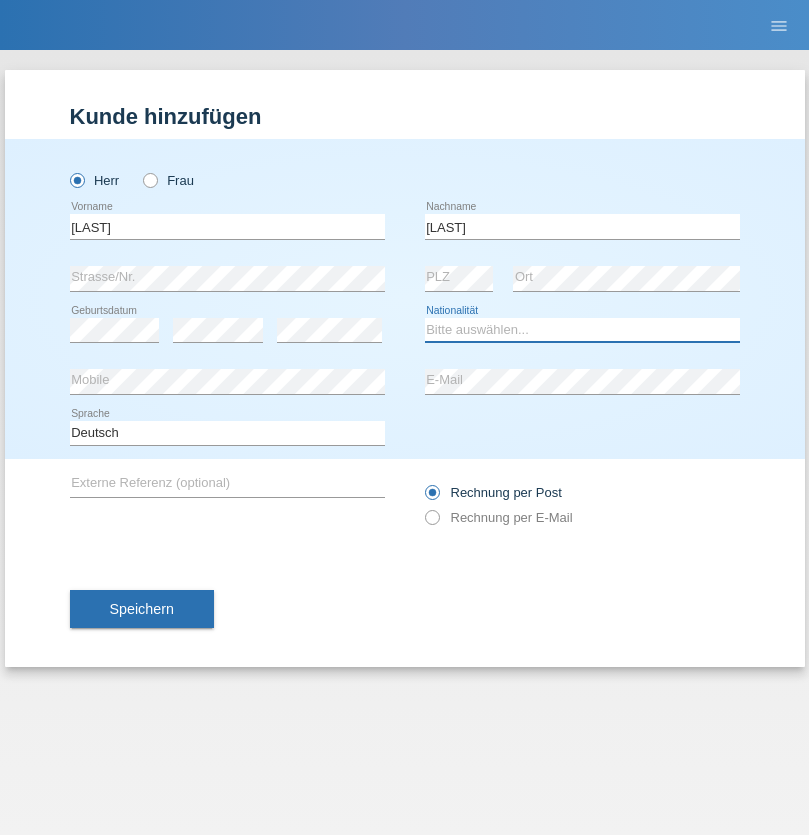 select on "LK" 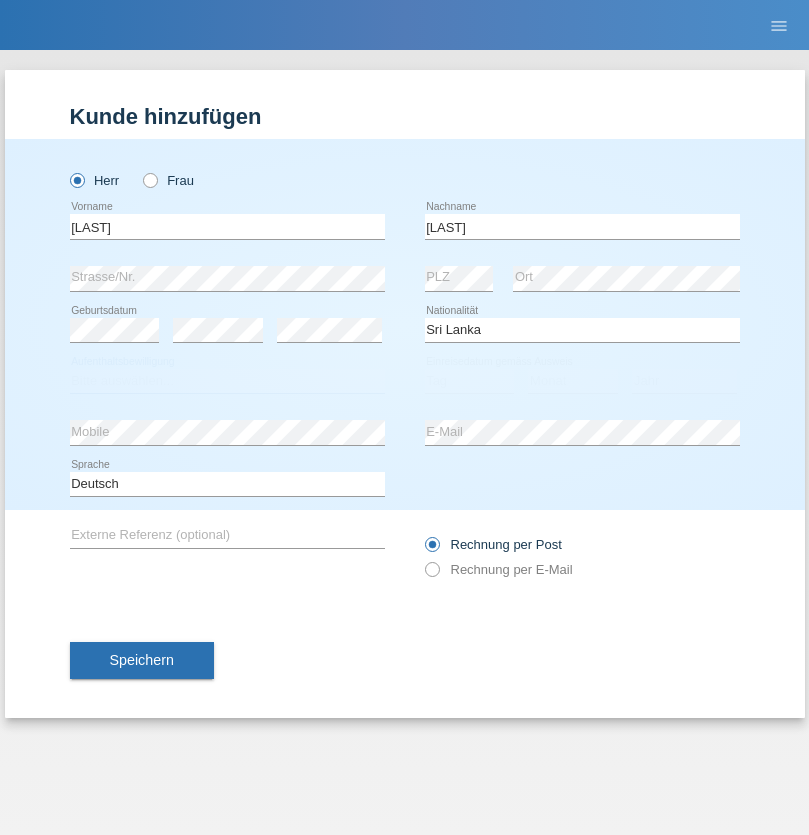 select on "C" 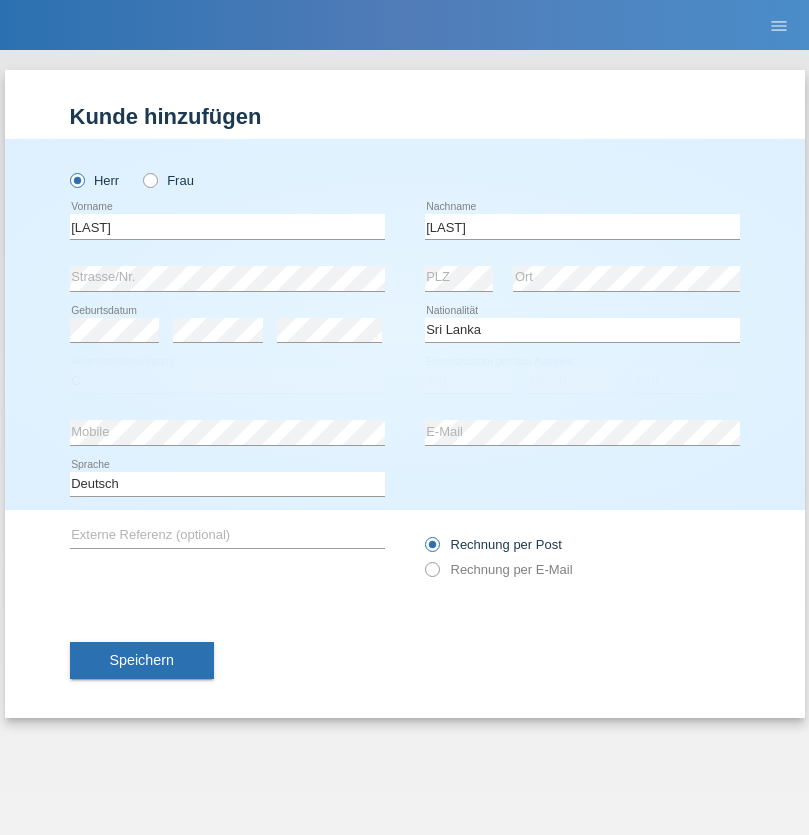 select on "23" 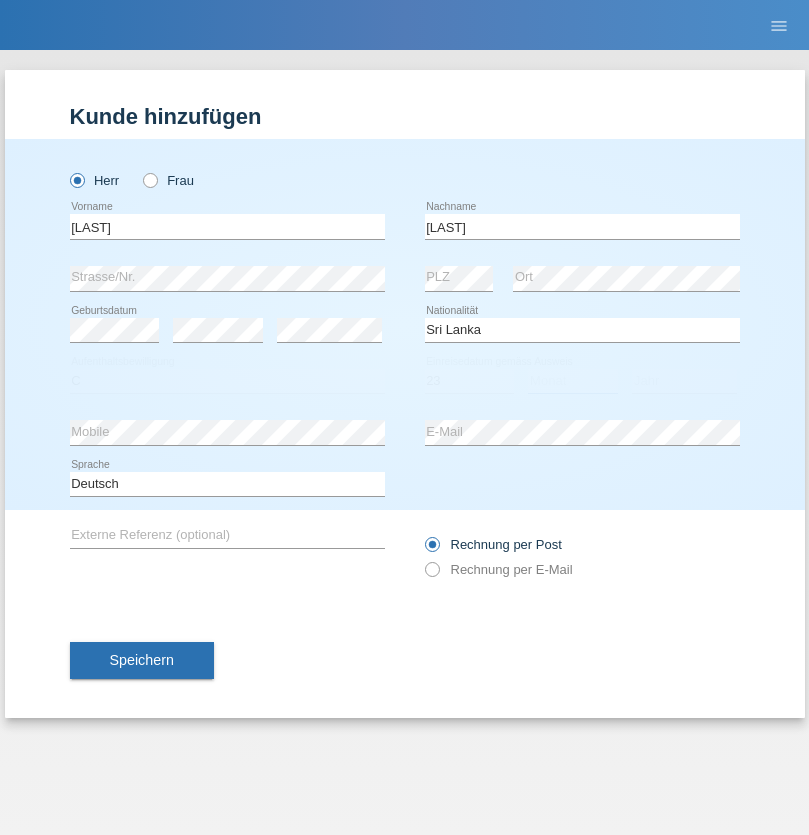 select on "03" 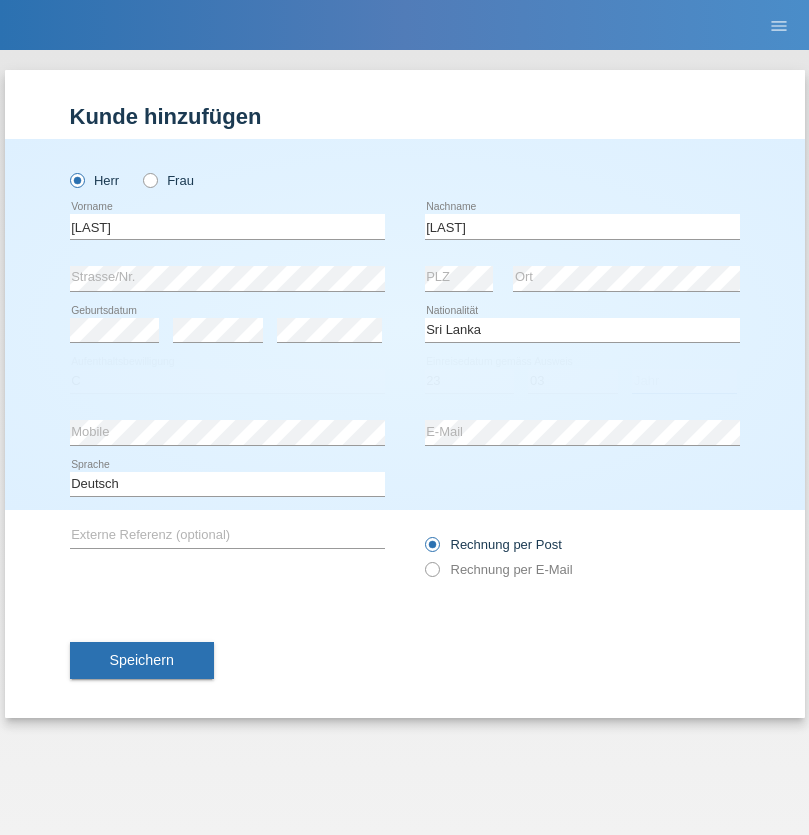 select on "2021" 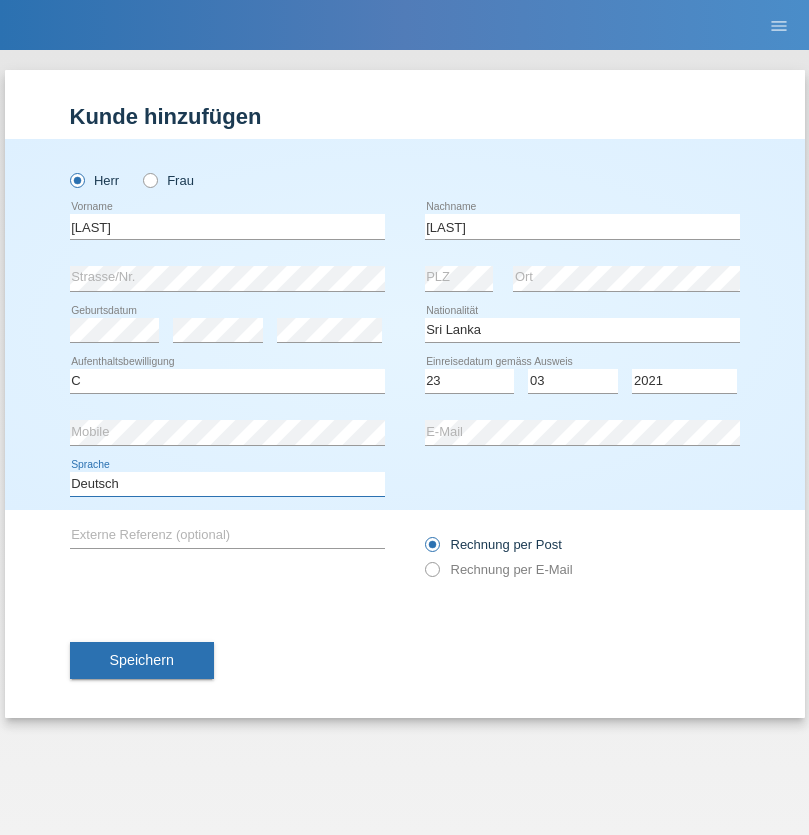 select on "en" 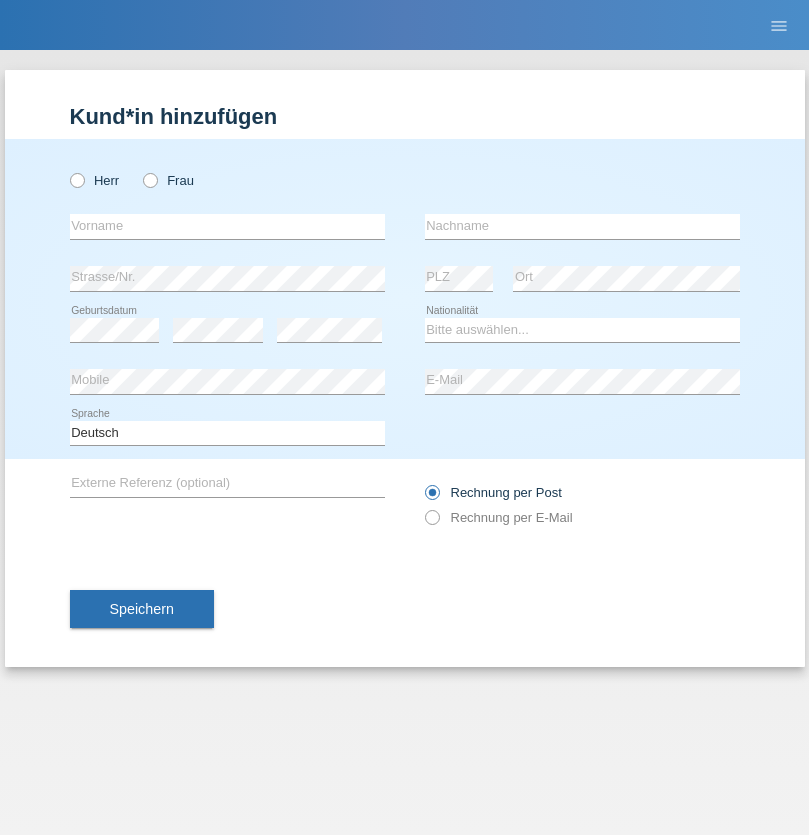 scroll, scrollTop: 0, scrollLeft: 0, axis: both 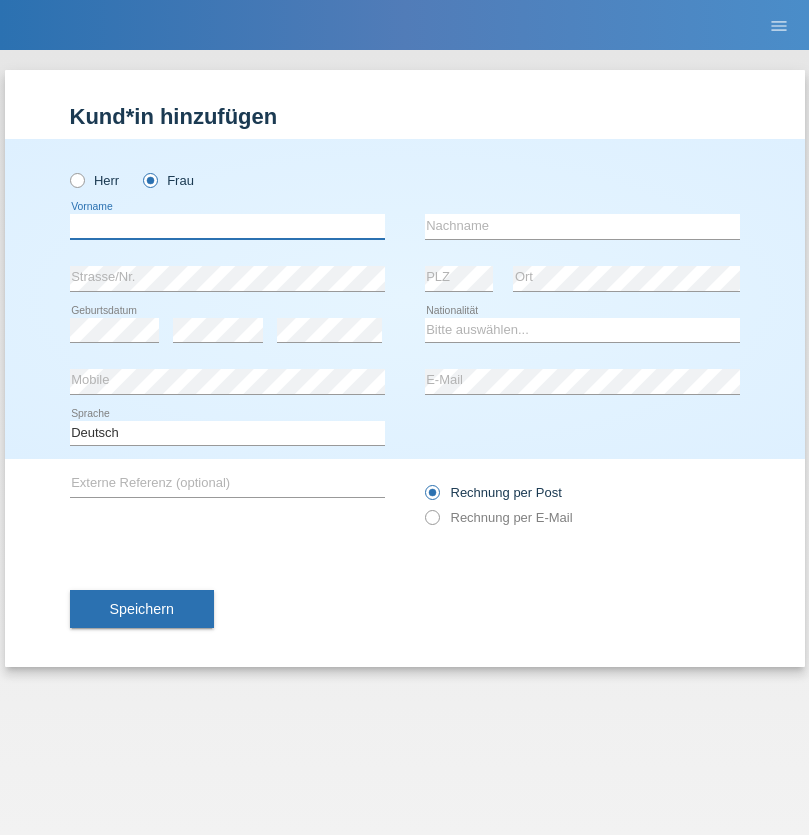 click at bounding box center [227, 226] 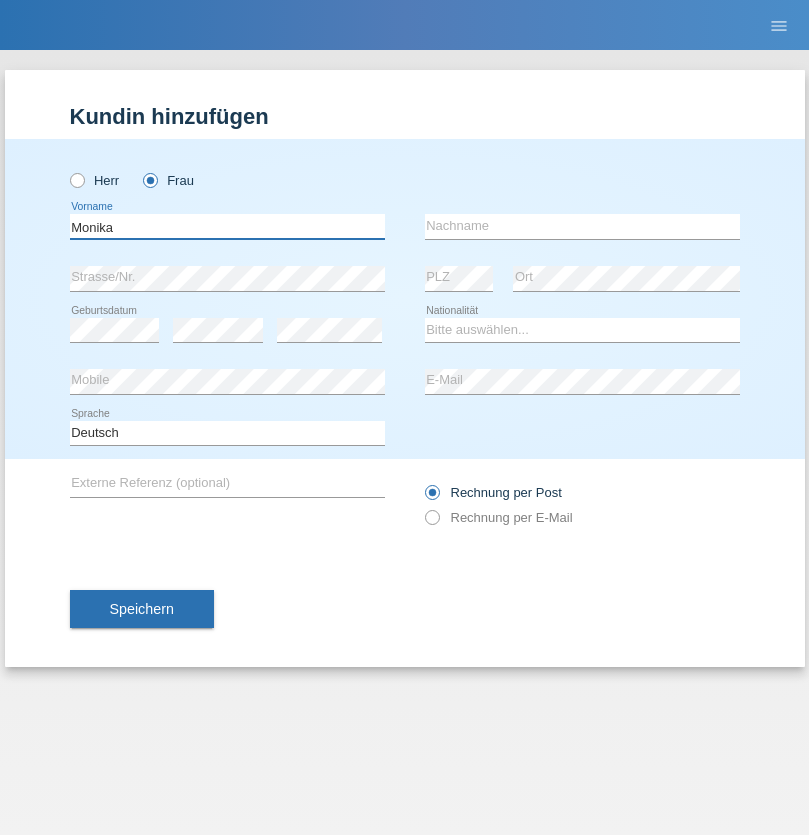 type on "Monika" 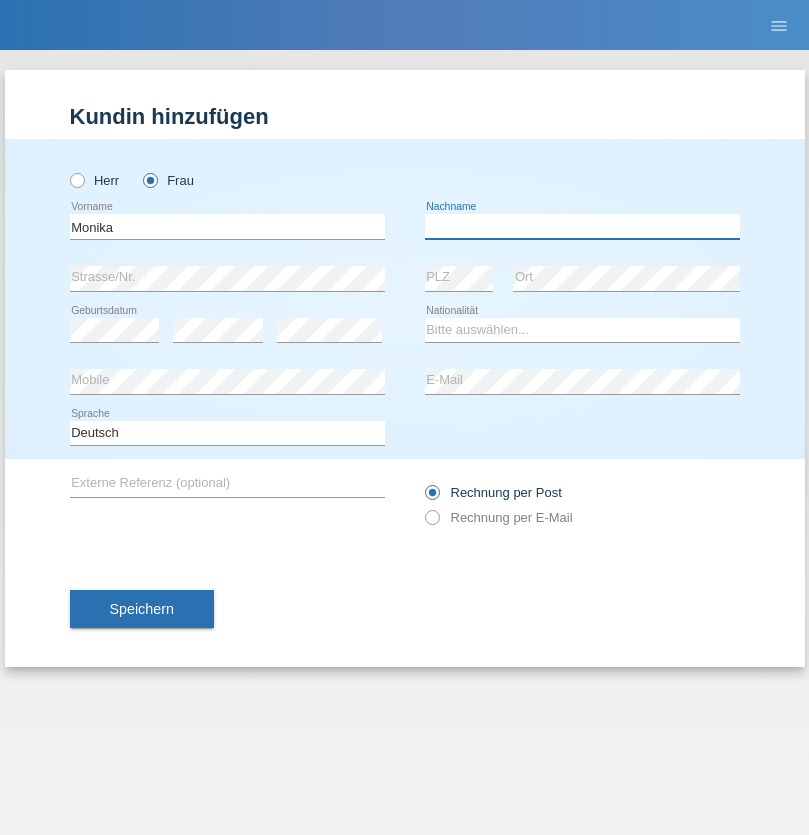 click at bounding box center [582, 226] 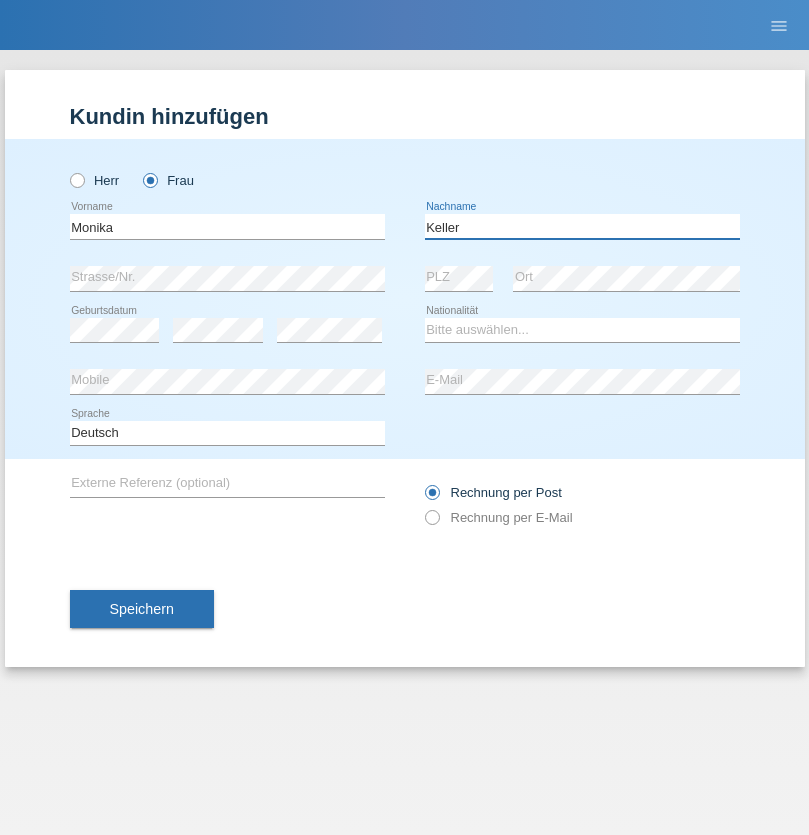 type on "Keller" 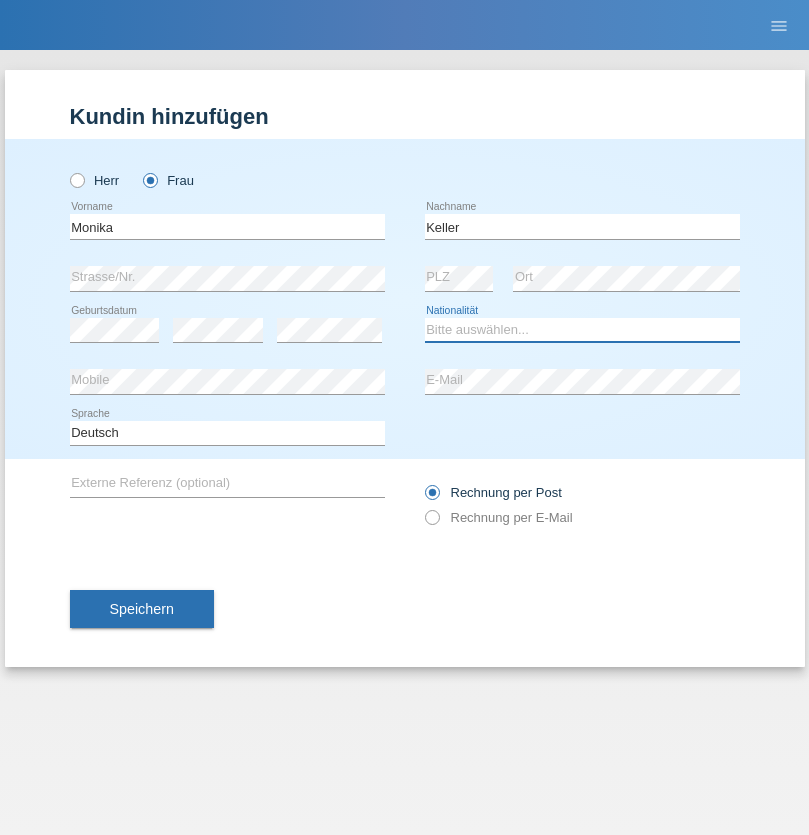 select on "CH" 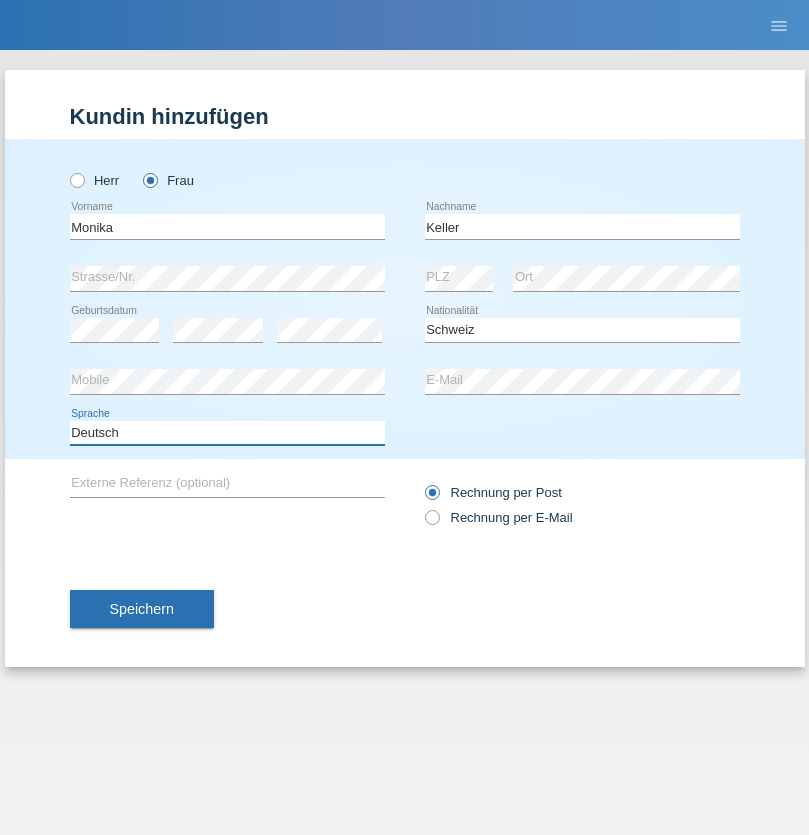 select on "en" 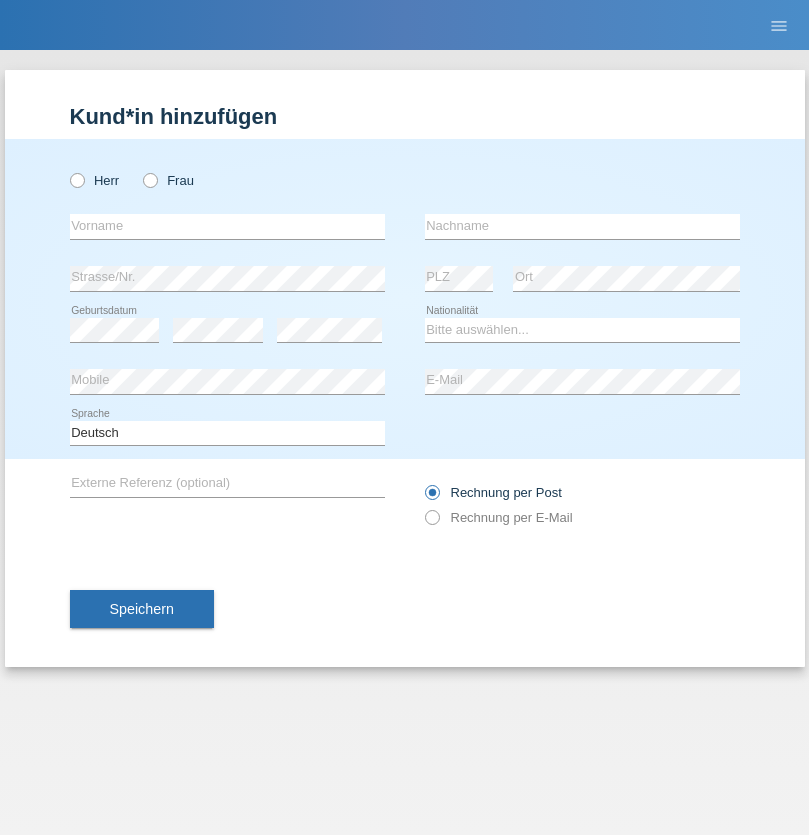 scroll, scrollTop: 0, scrollLeft: 0, axis: both 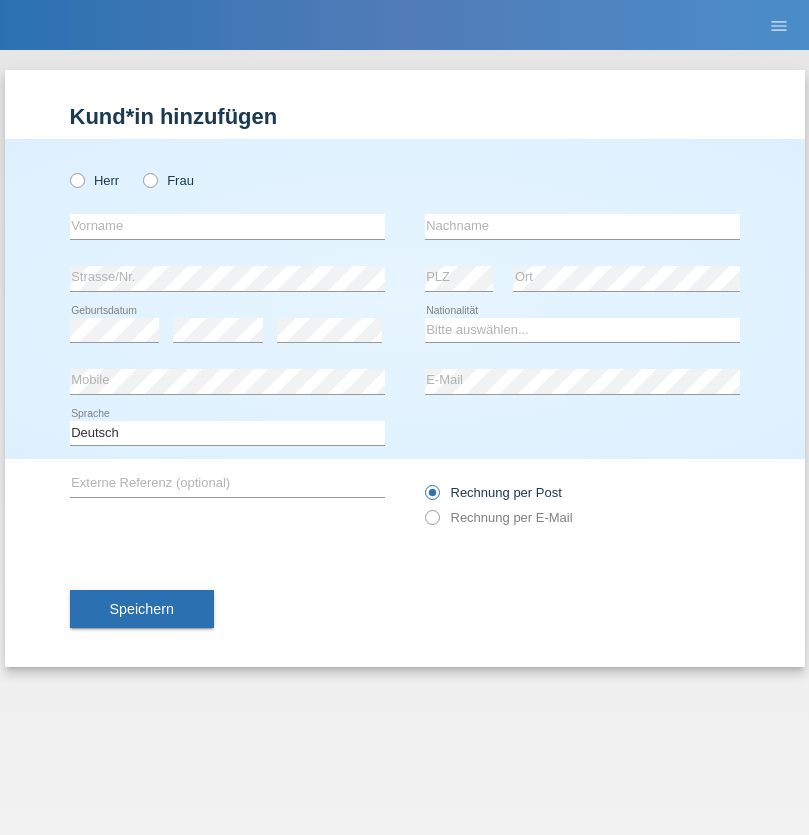 radio on "true" 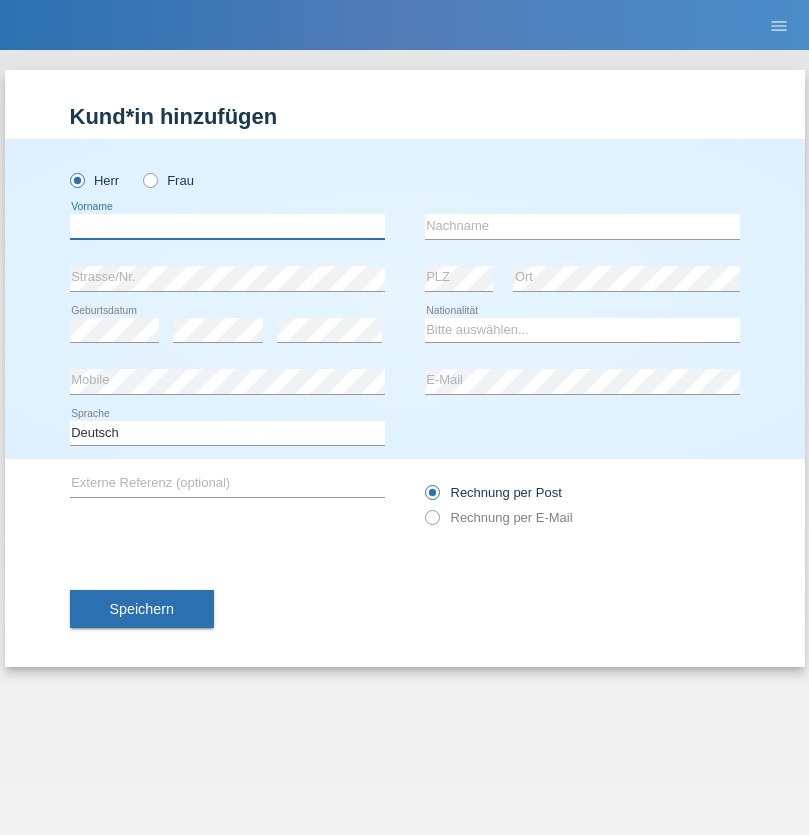 click at bounding box center [227, 226] 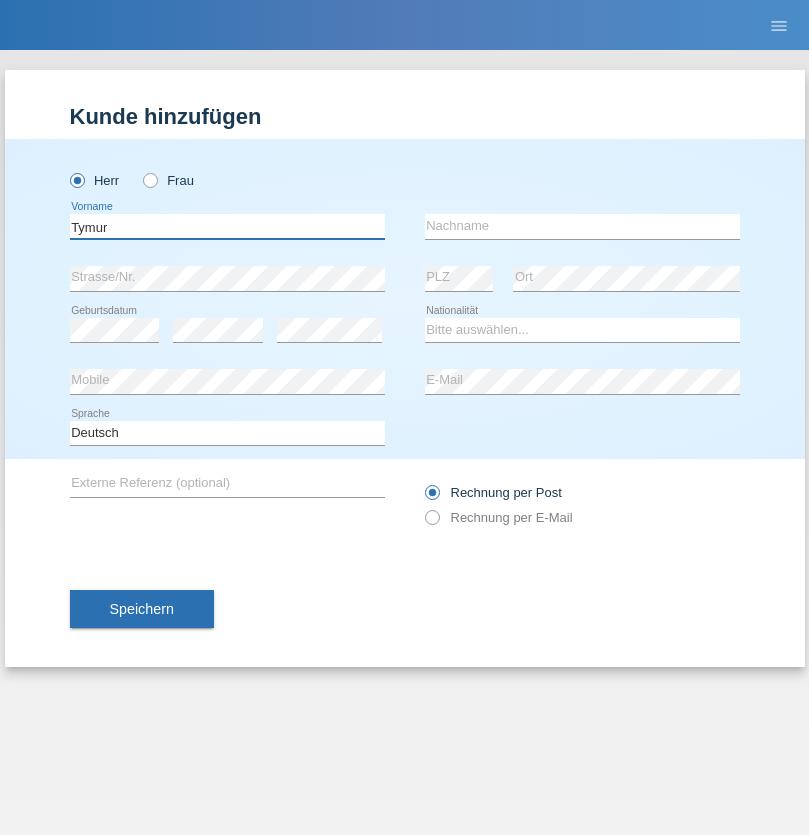type on "Tymur" 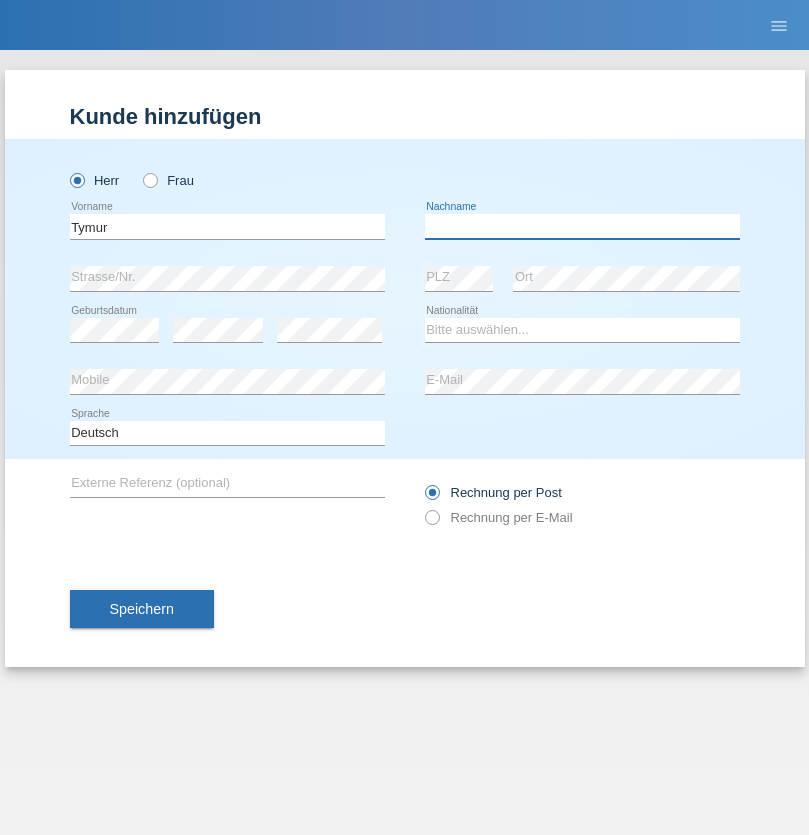 click at bounding box center (582, 226) 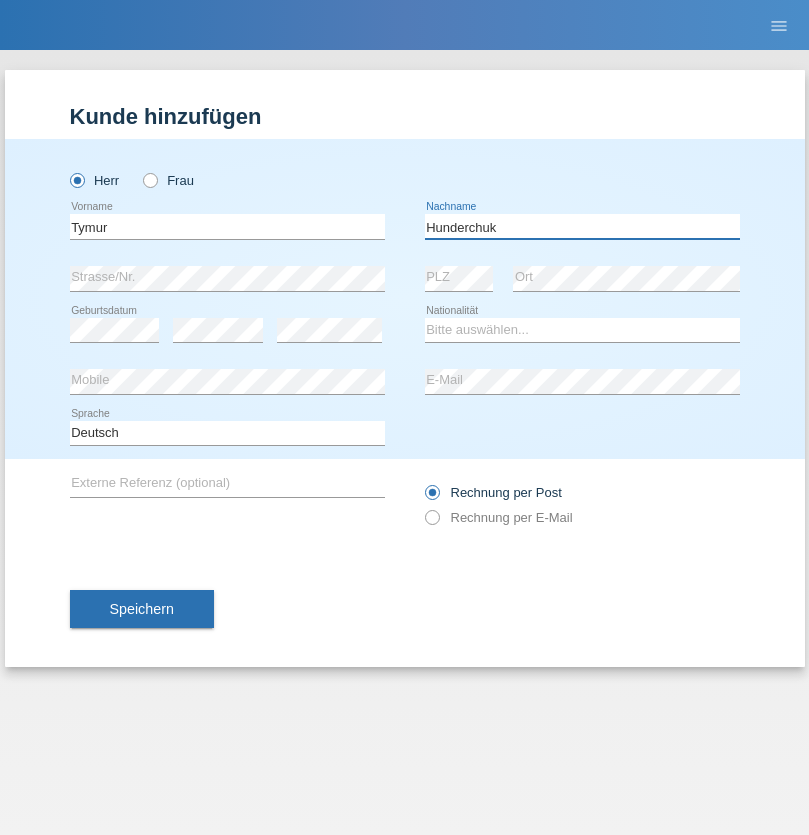 type on "Hunderchuk" 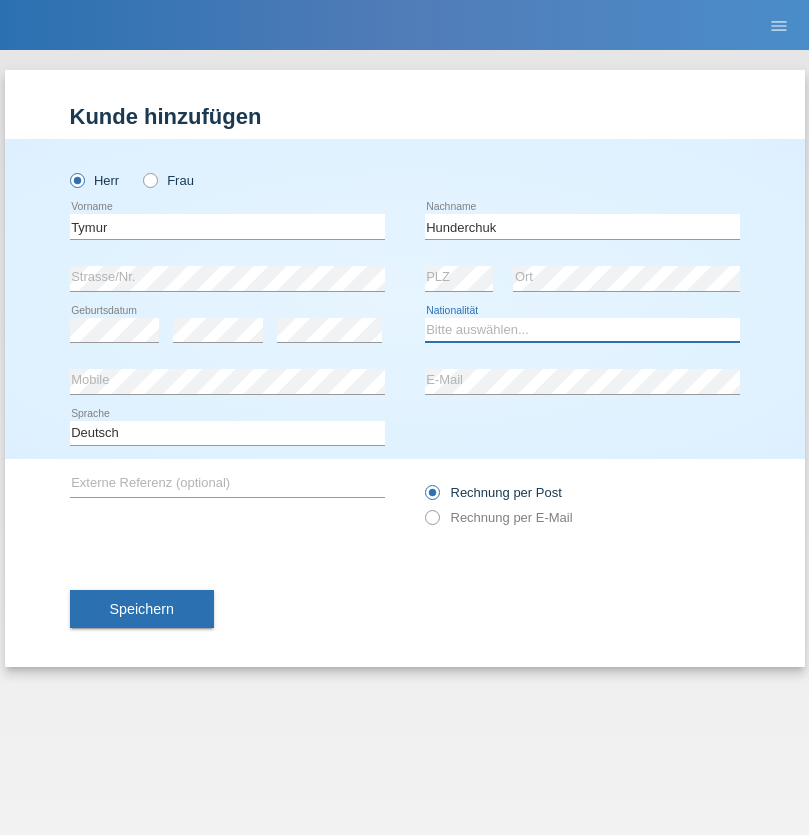 select on "UA" 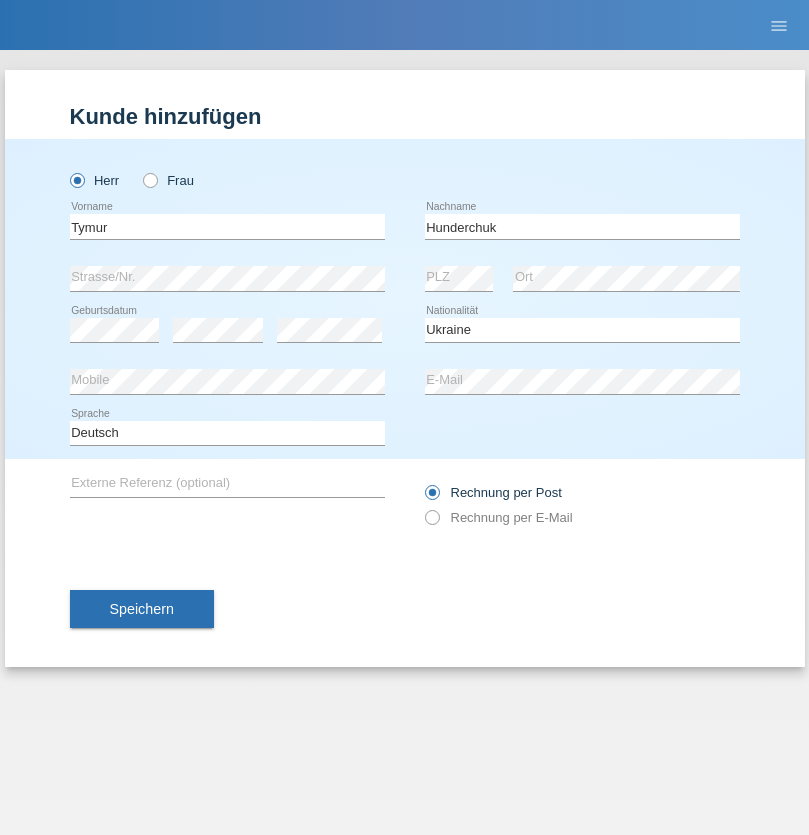 select on "C" 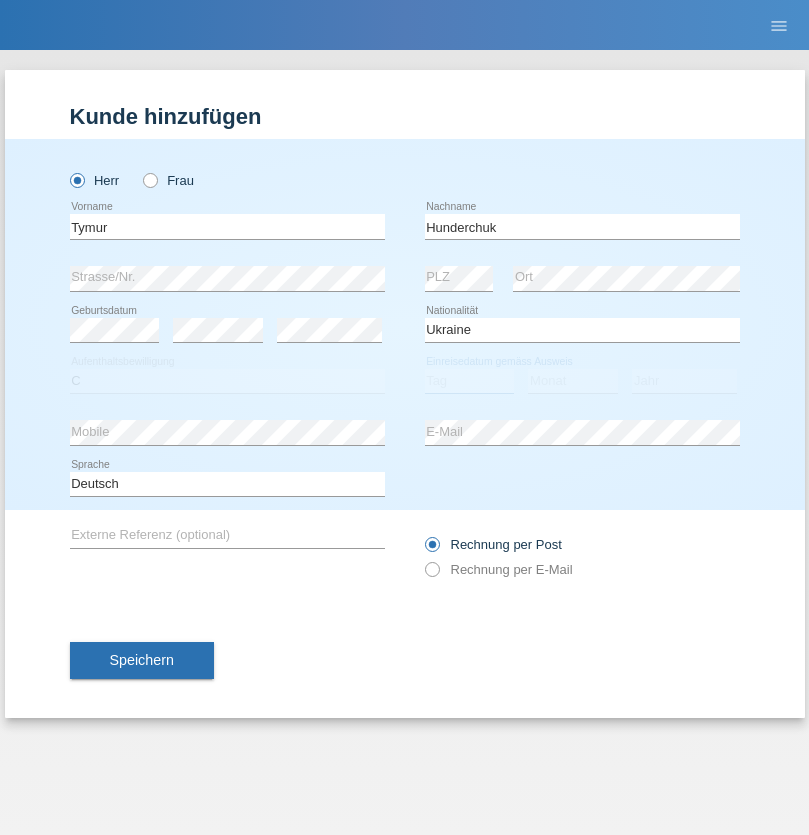 select on "20" 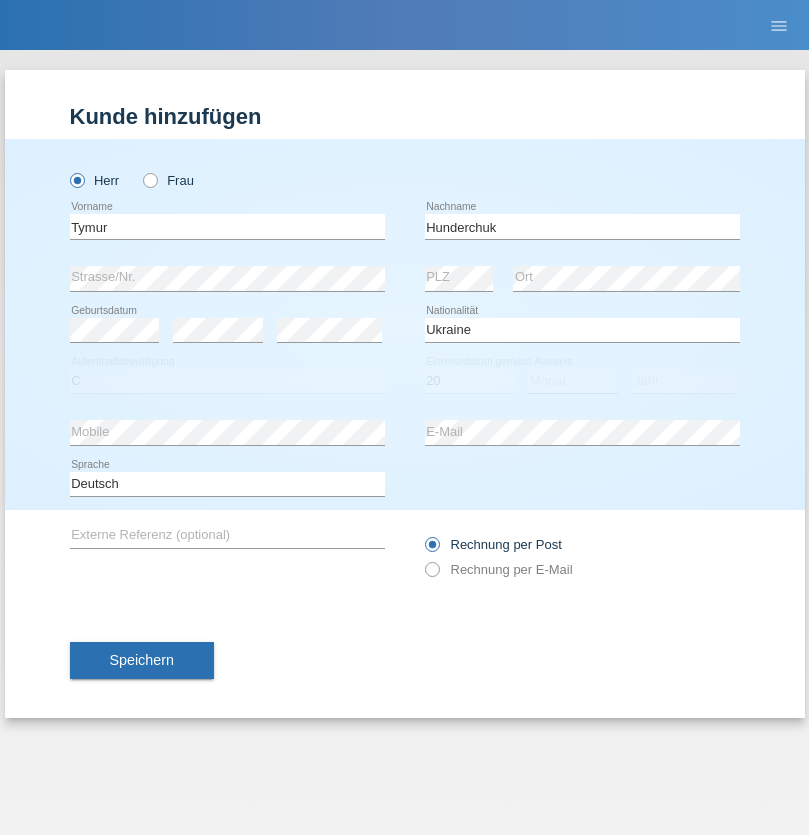 select on "08" 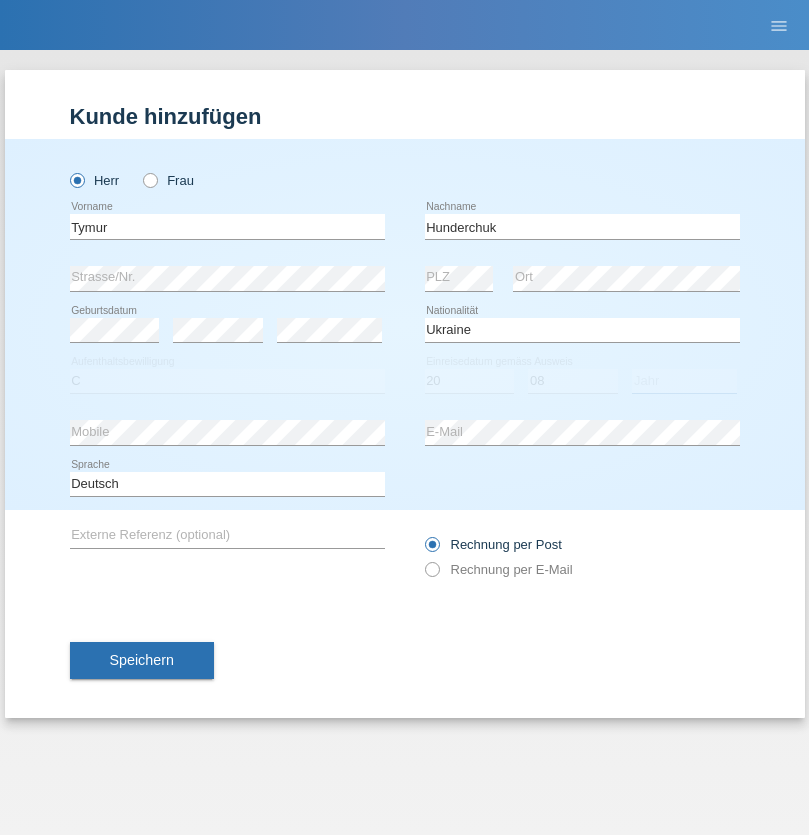 select on "2021" 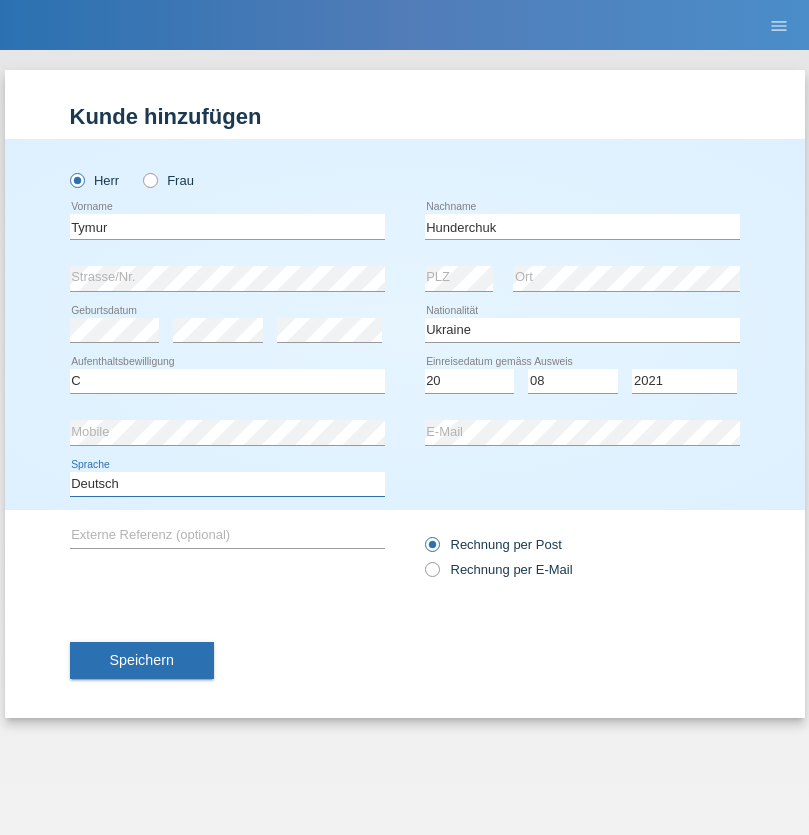select on "en" 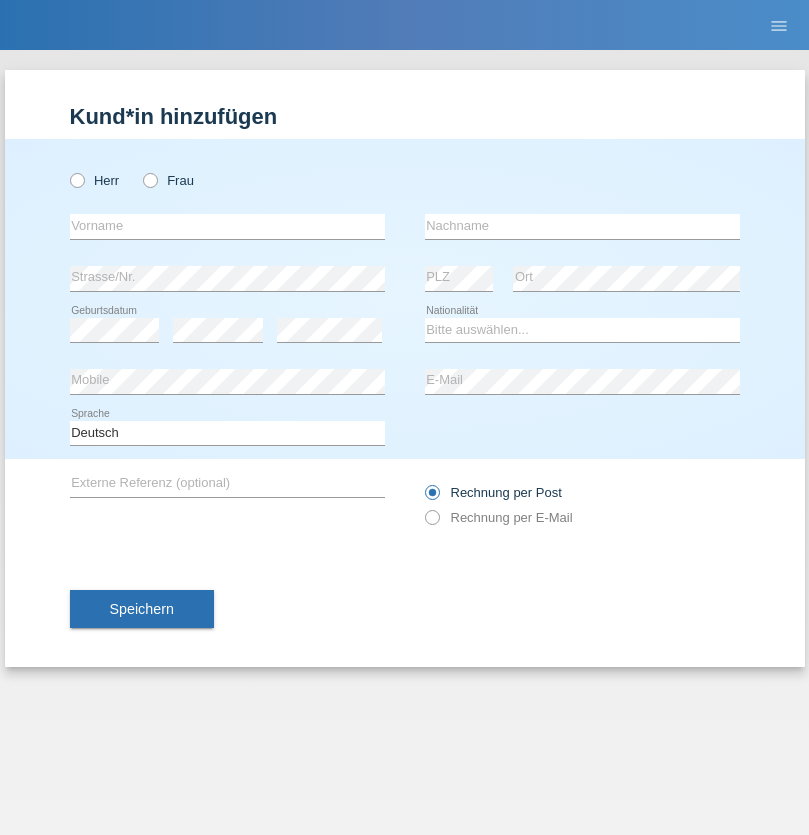 scroll, scrollTop: 0, scrollLeft: 0, axis: both 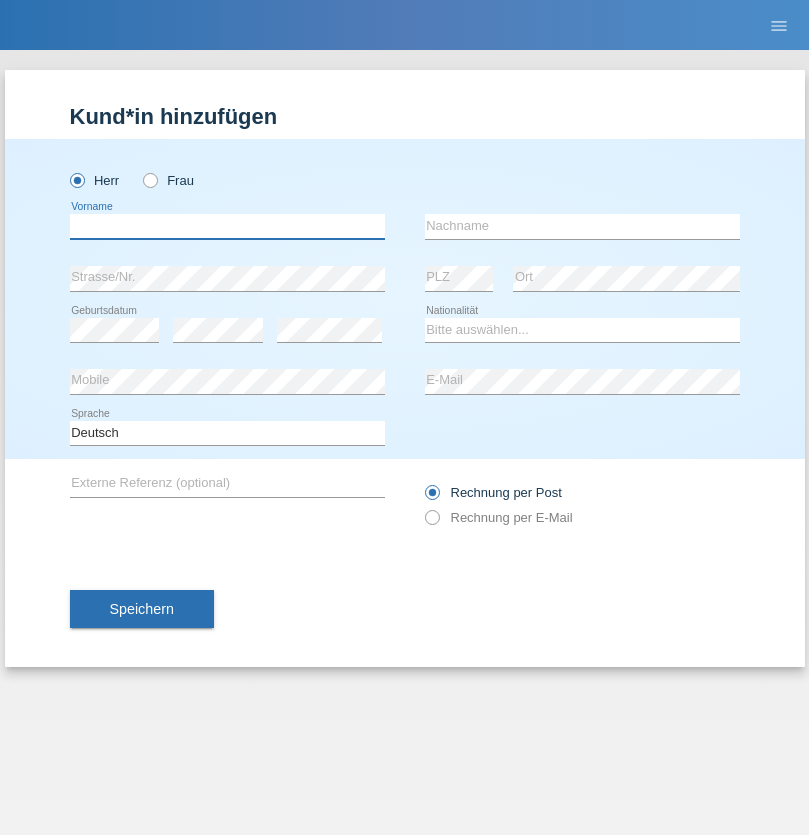 click at bounding box center (227, 226) 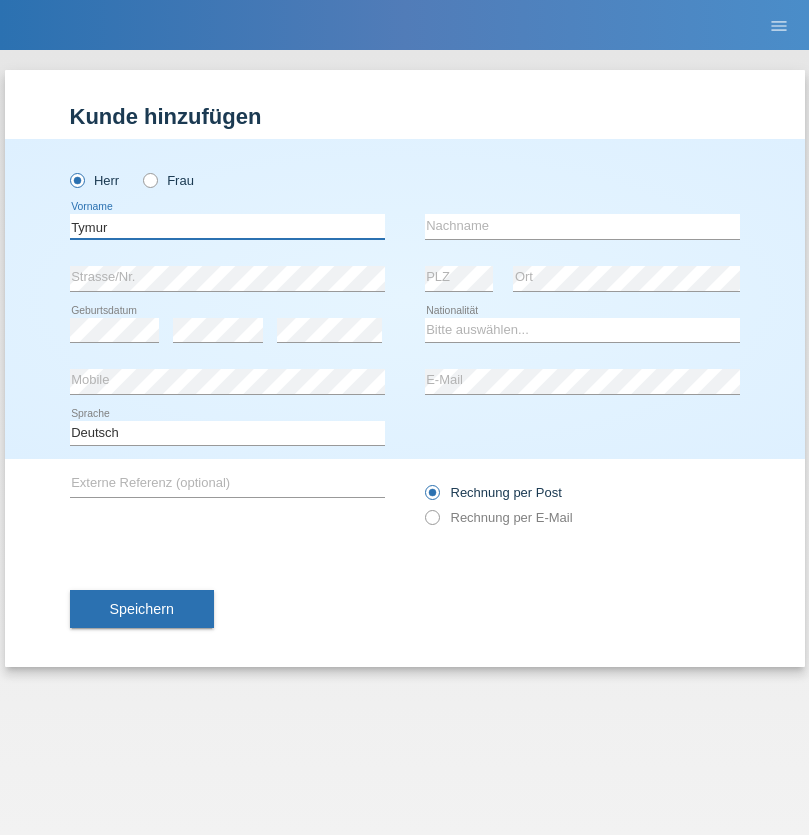 type on "Tymur" 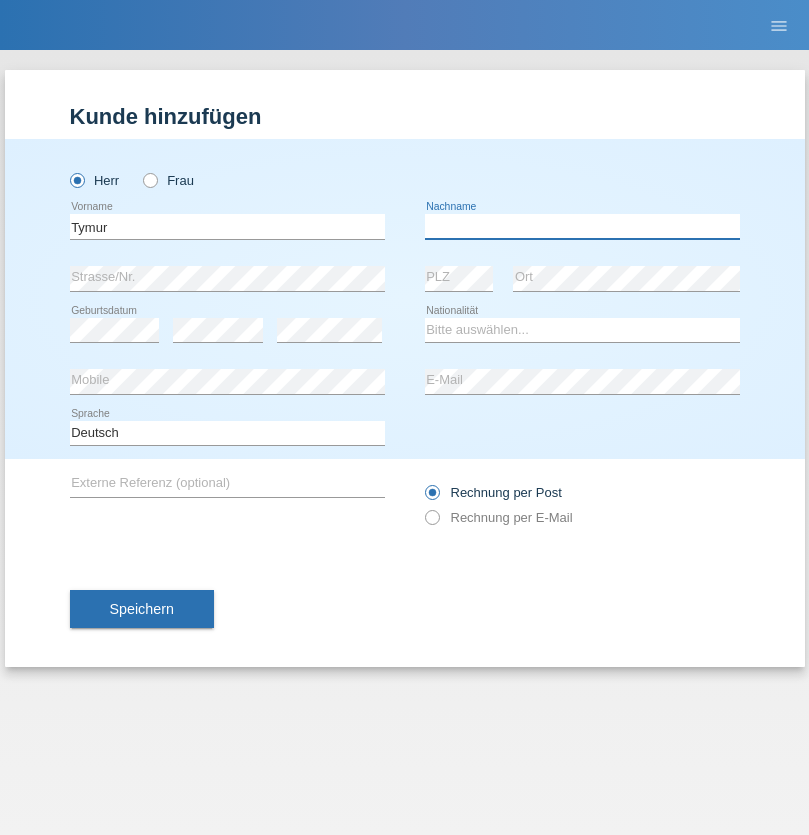 click at bounding box center (582, 226) 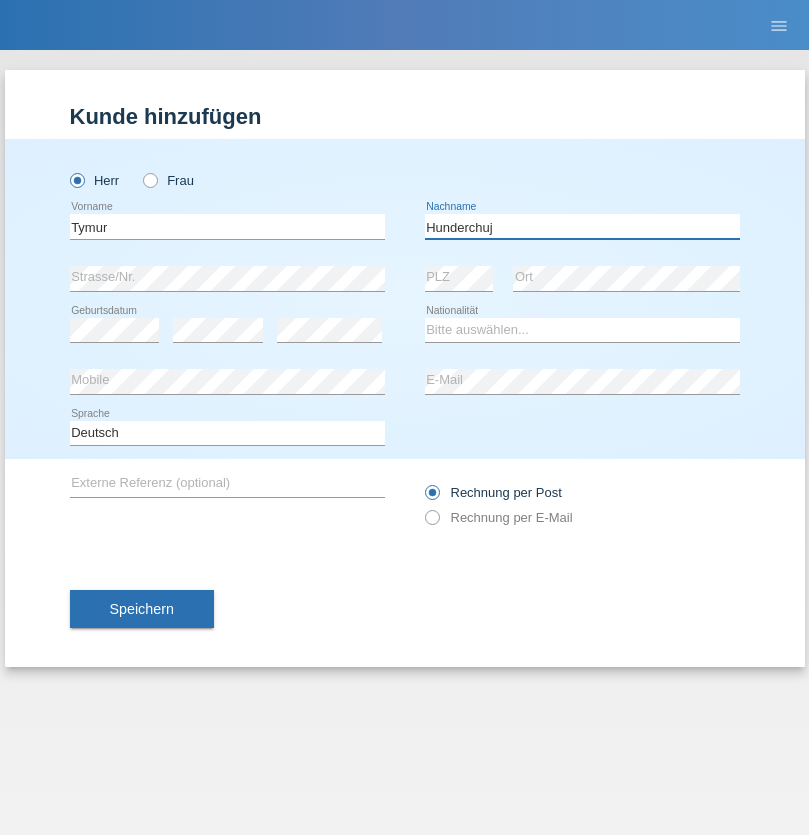 type on "Hunderchuj" 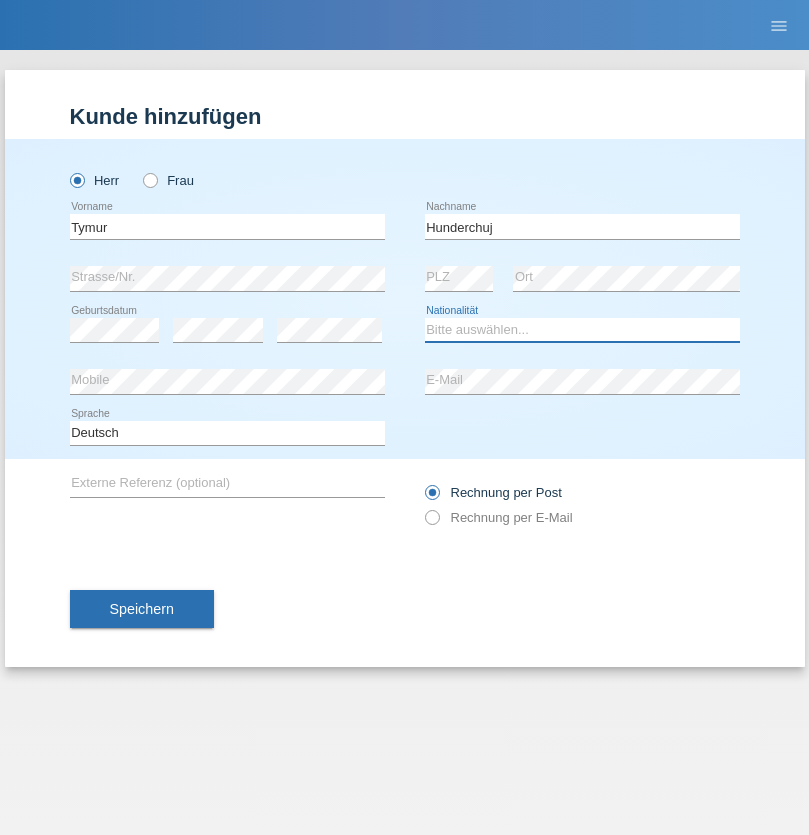 select on "UA" 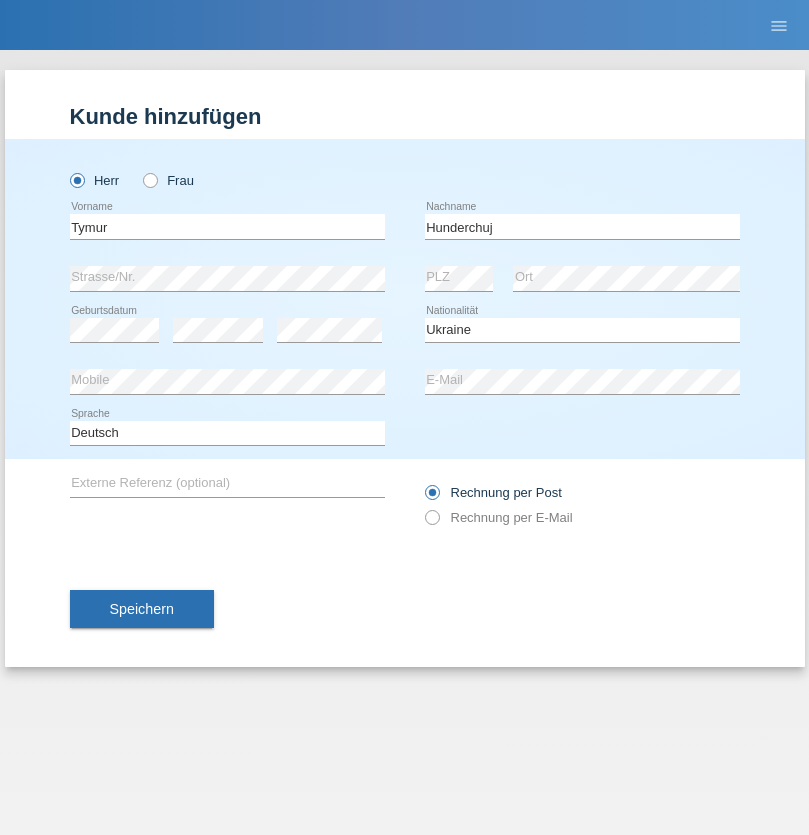 select on "C" 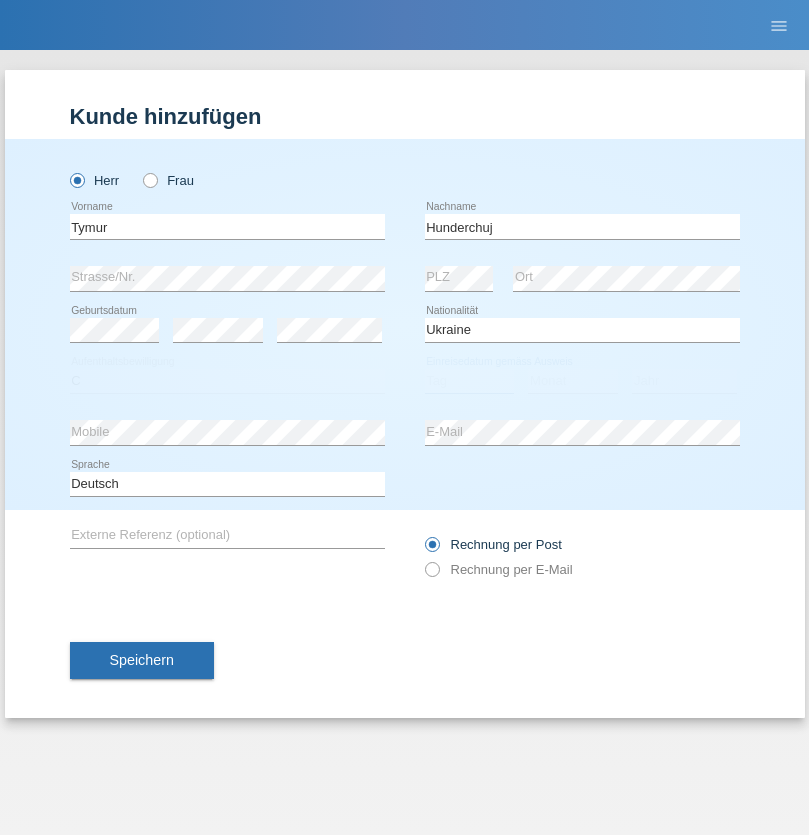 select on "20" 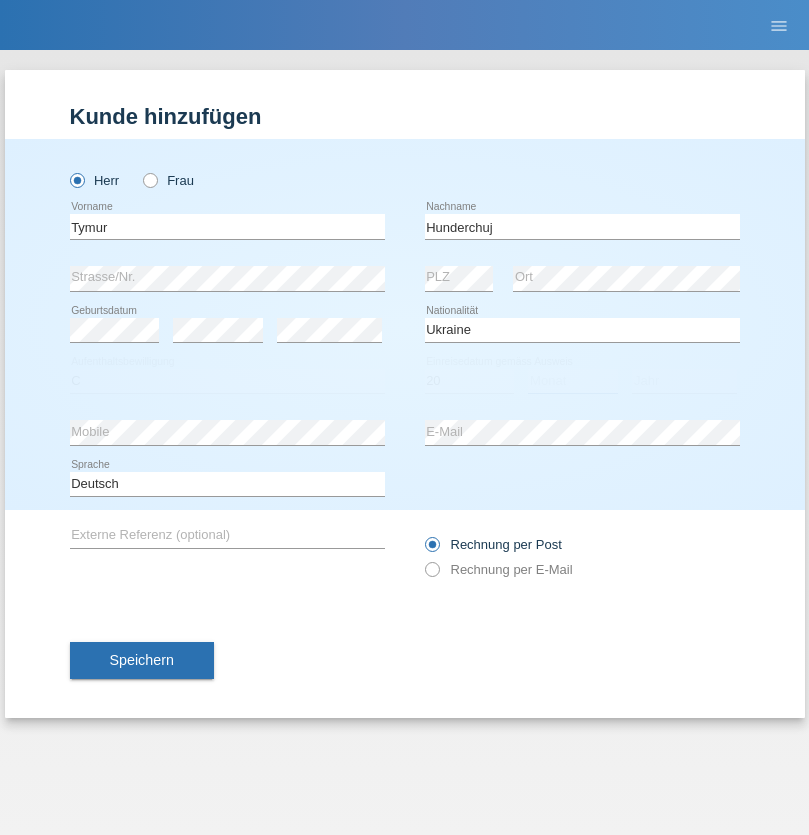 select on "08" 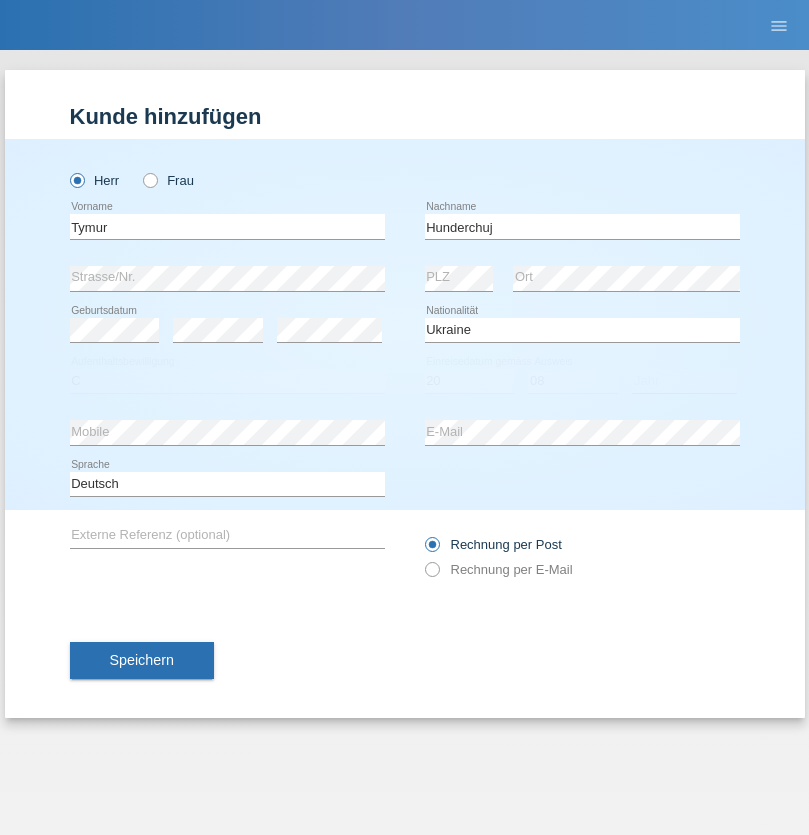 select on "2021" 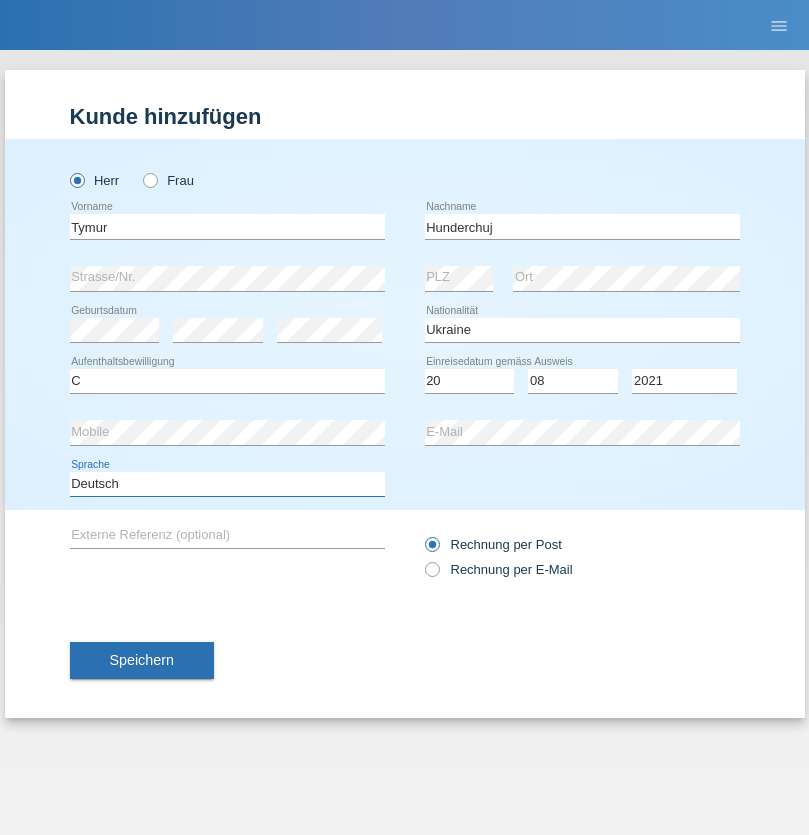 select on "en" 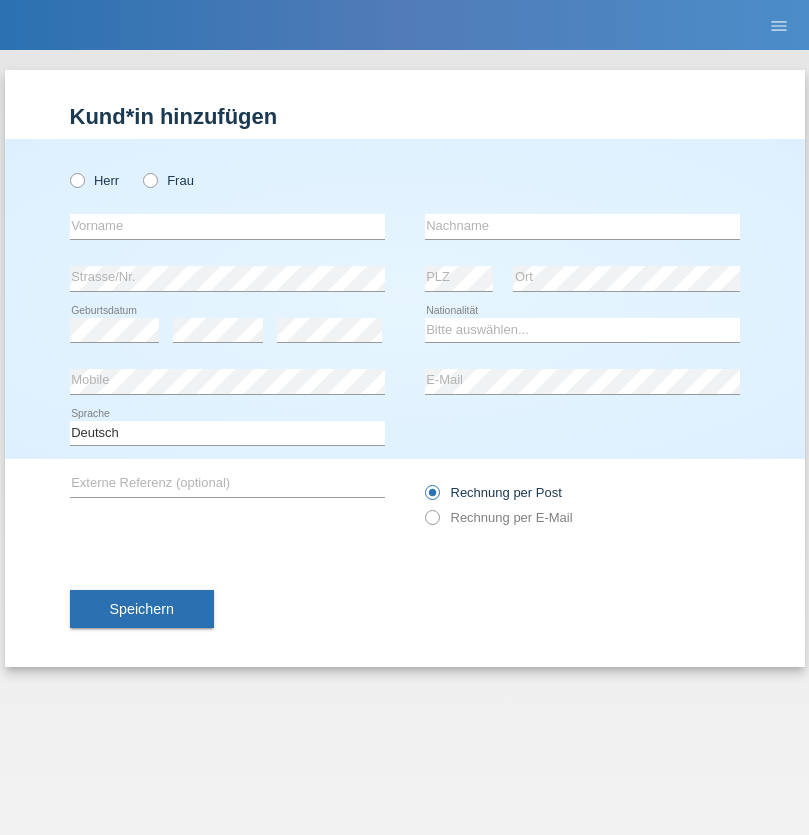 scroll, scrollTop: 0, scrollLeft: 0, axis: both 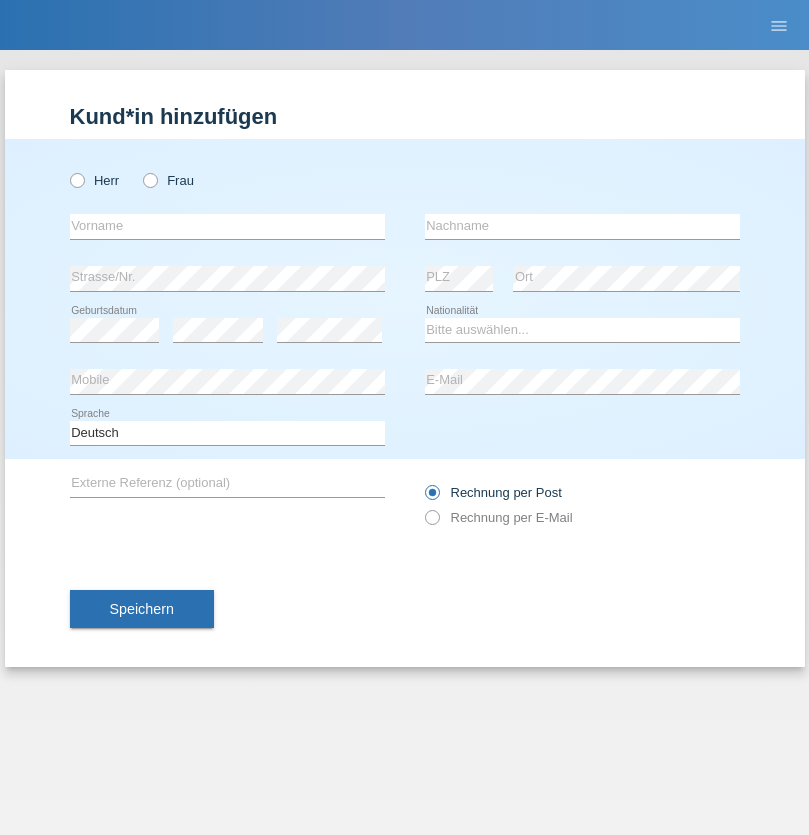 radio on "true" 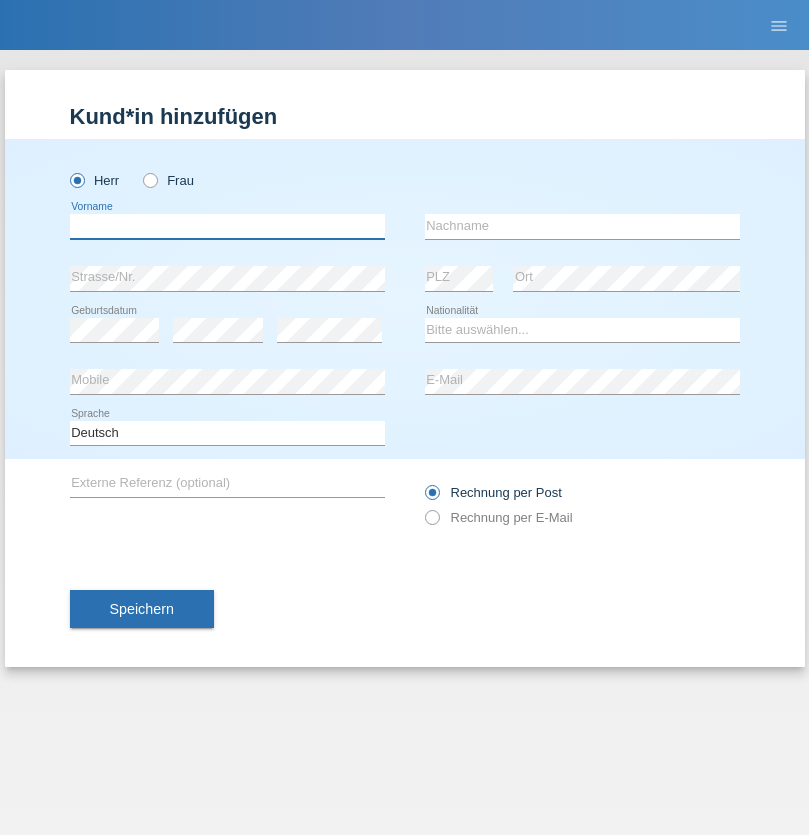 click at bounding box center (227, 226) 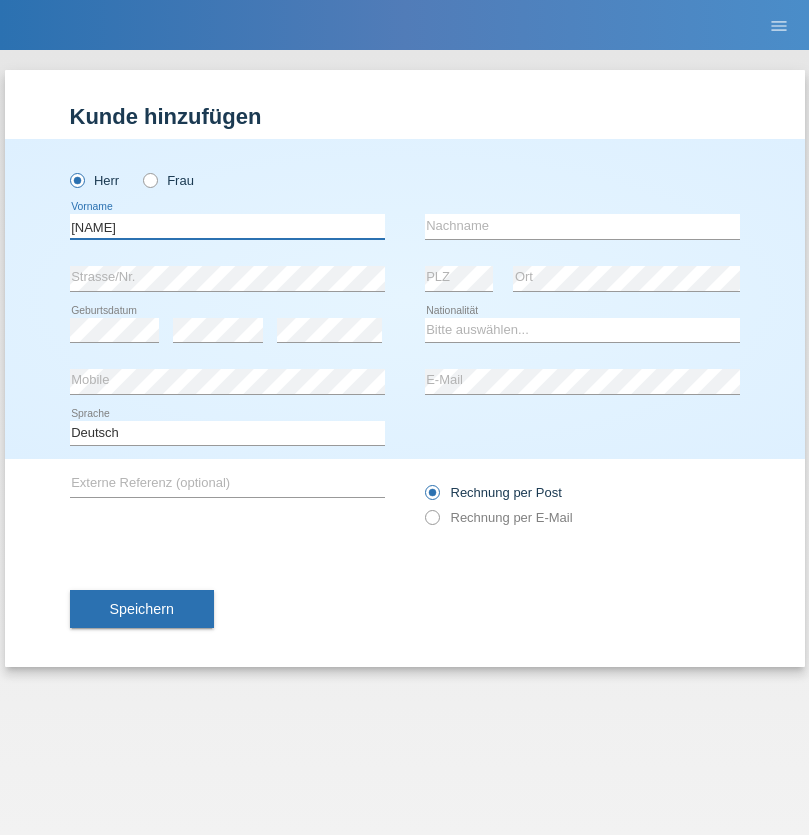 type on "Dominik" 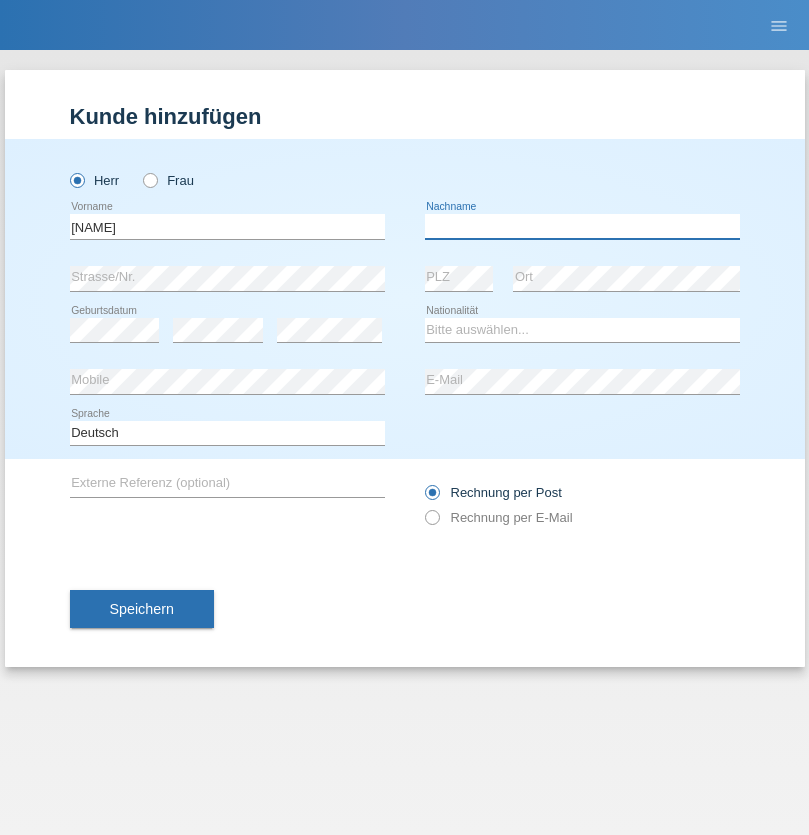 click at bounding box center [582, 226] 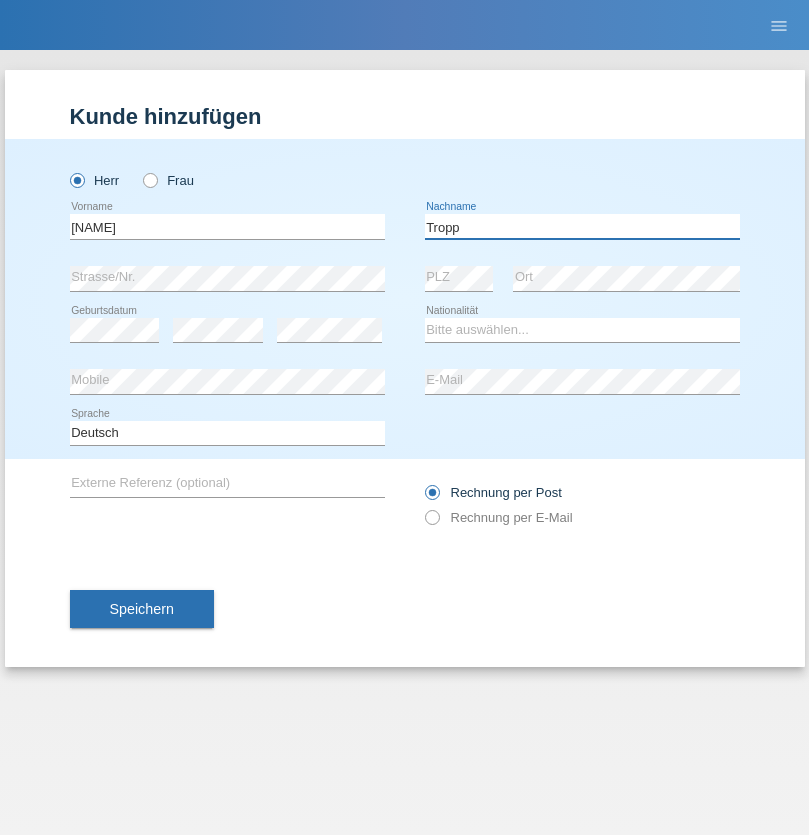 type on "Tropp" 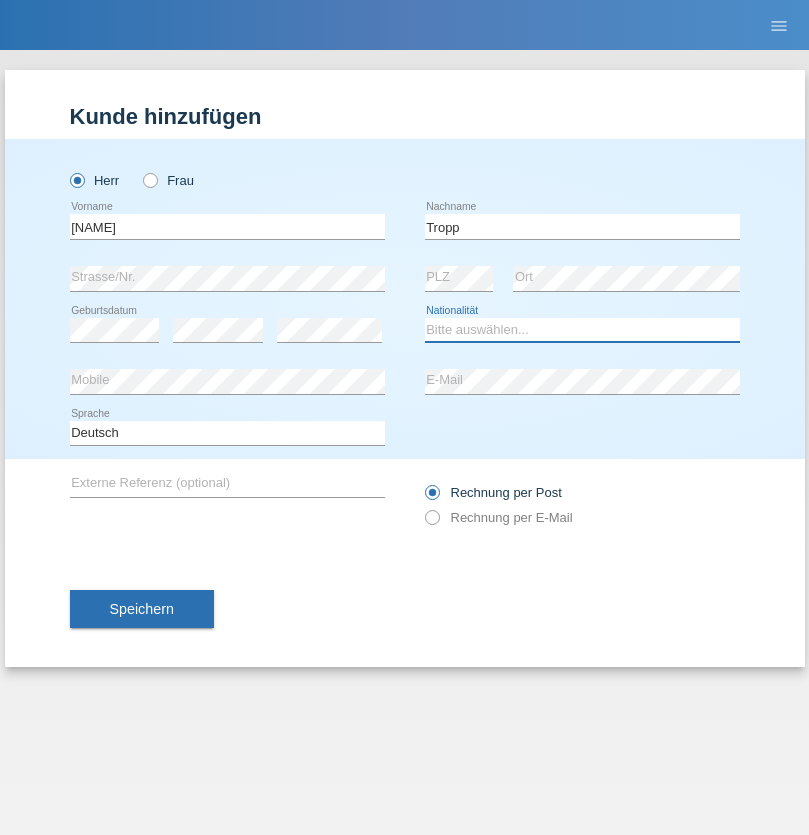 select on "SK" 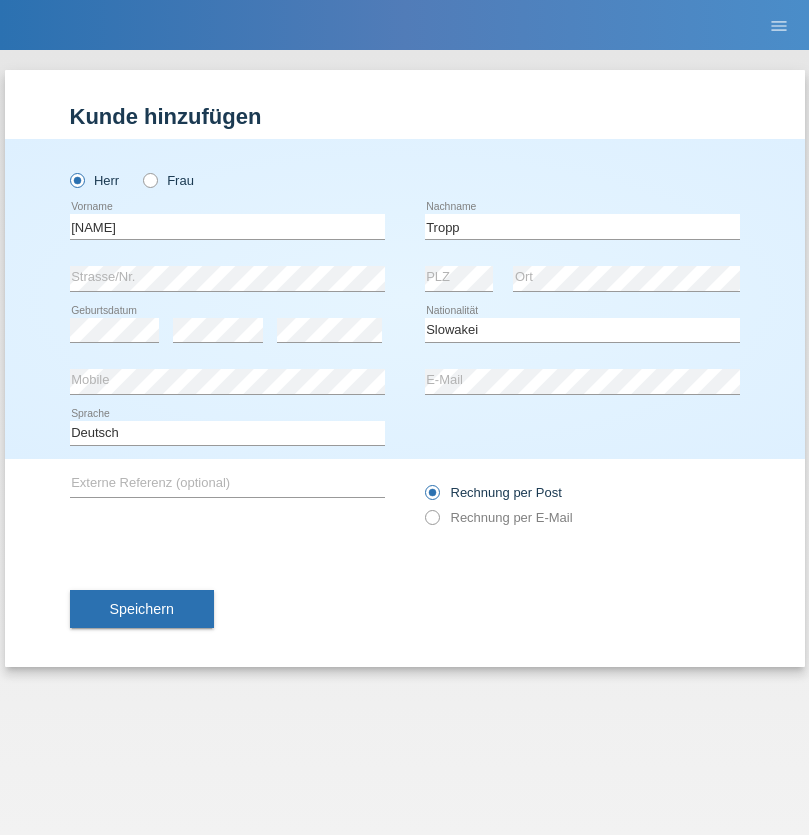 select on "C" 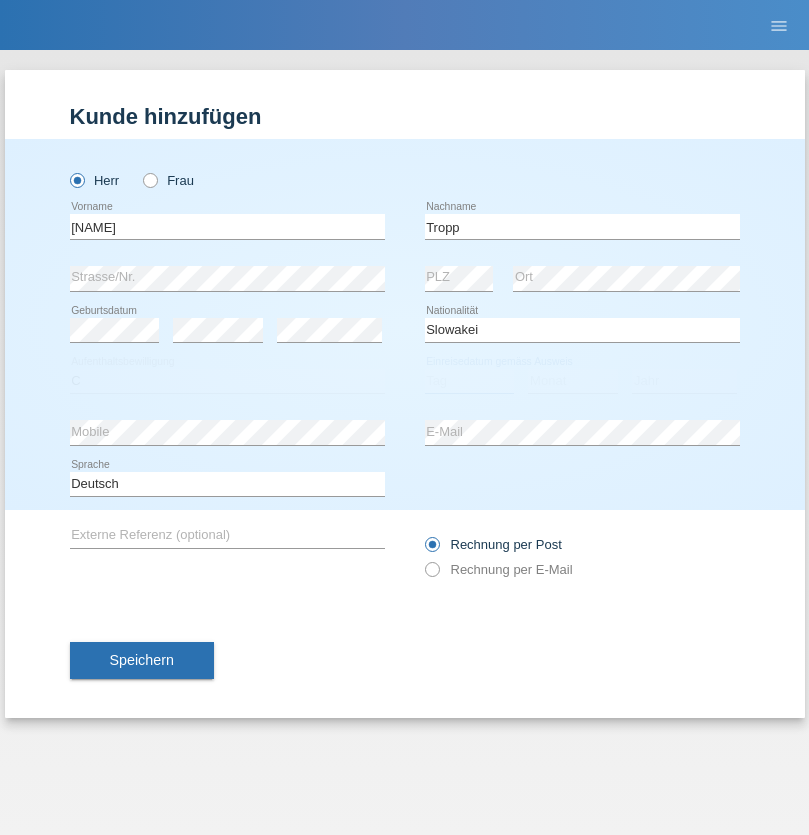select on "08" 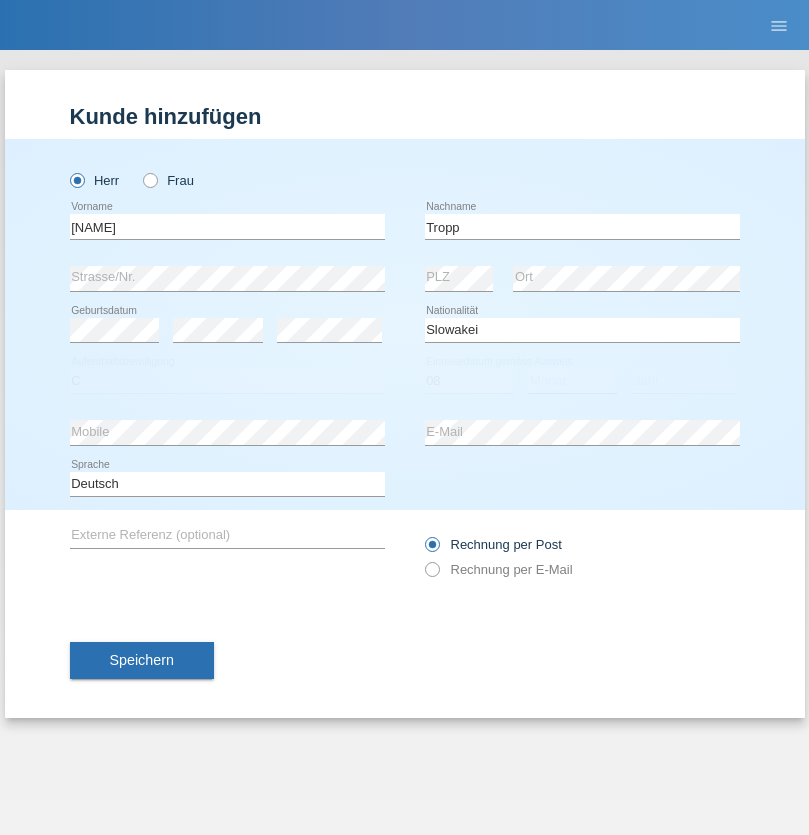 select on "08" 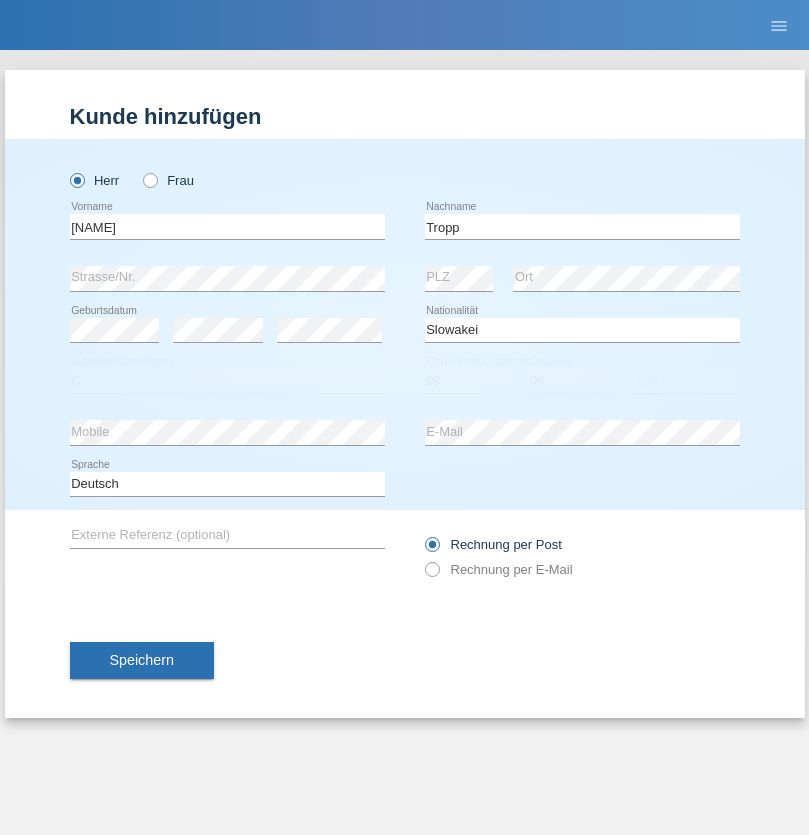 select on "2021" 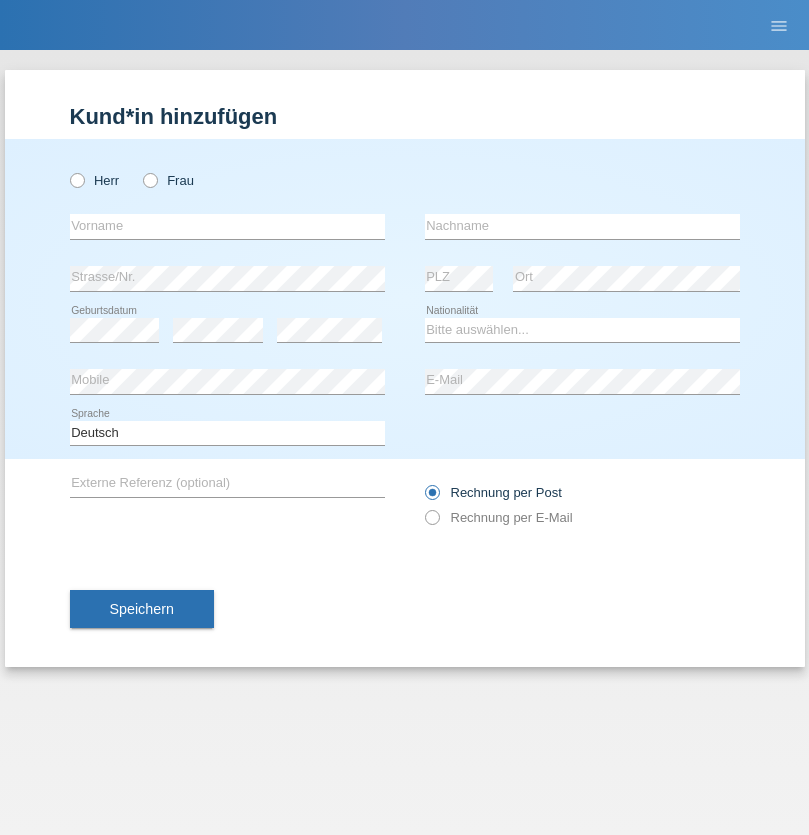 scroll, scrollTop: 0, scrollLeft: 0, axis: both 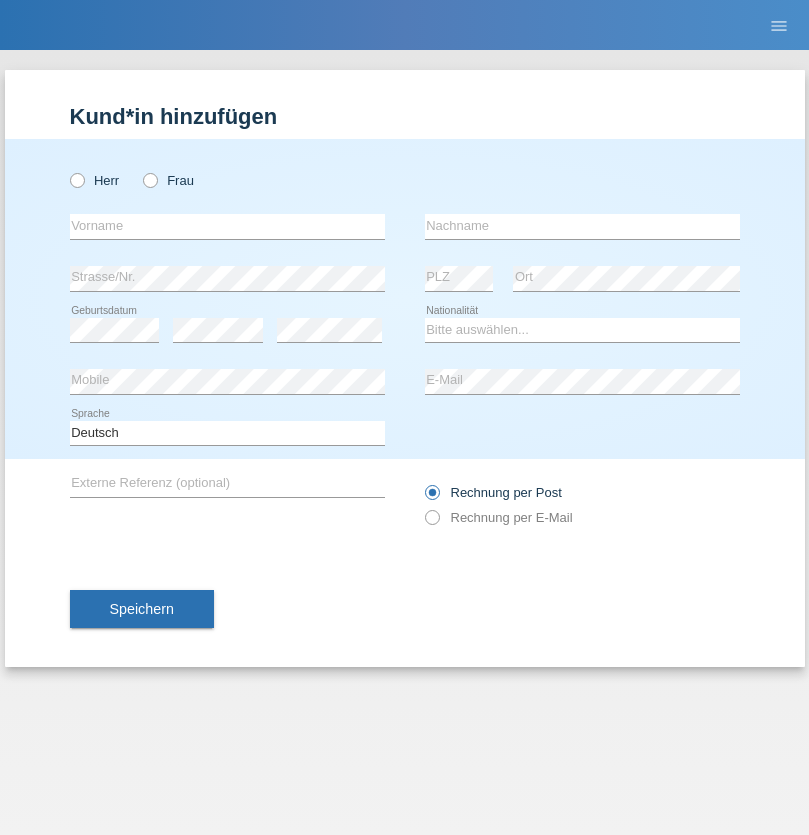 radio on "true" 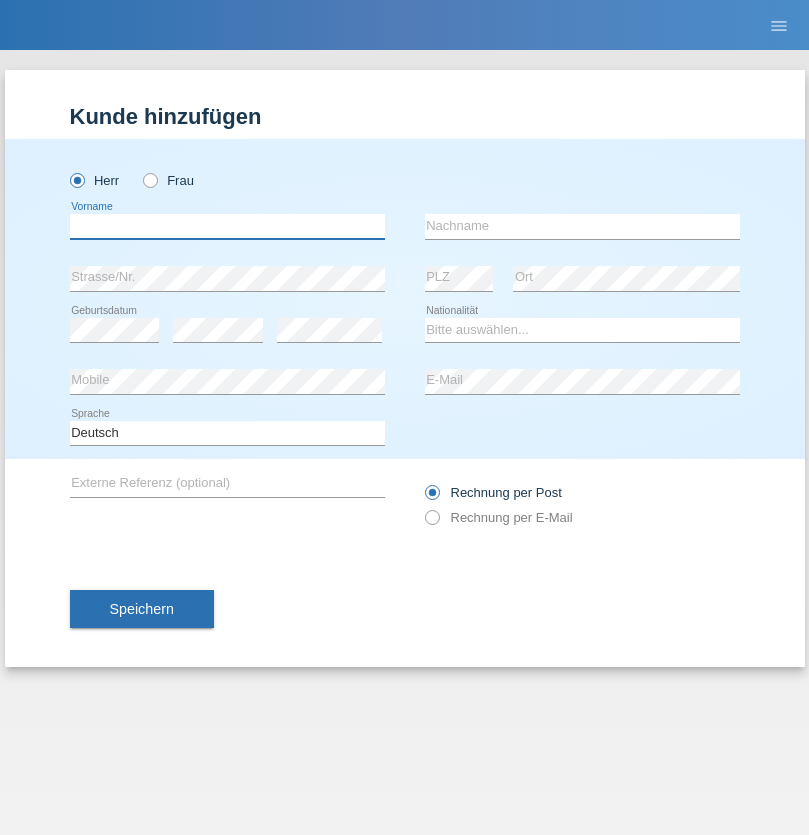 click at bounding box center [227, 226] 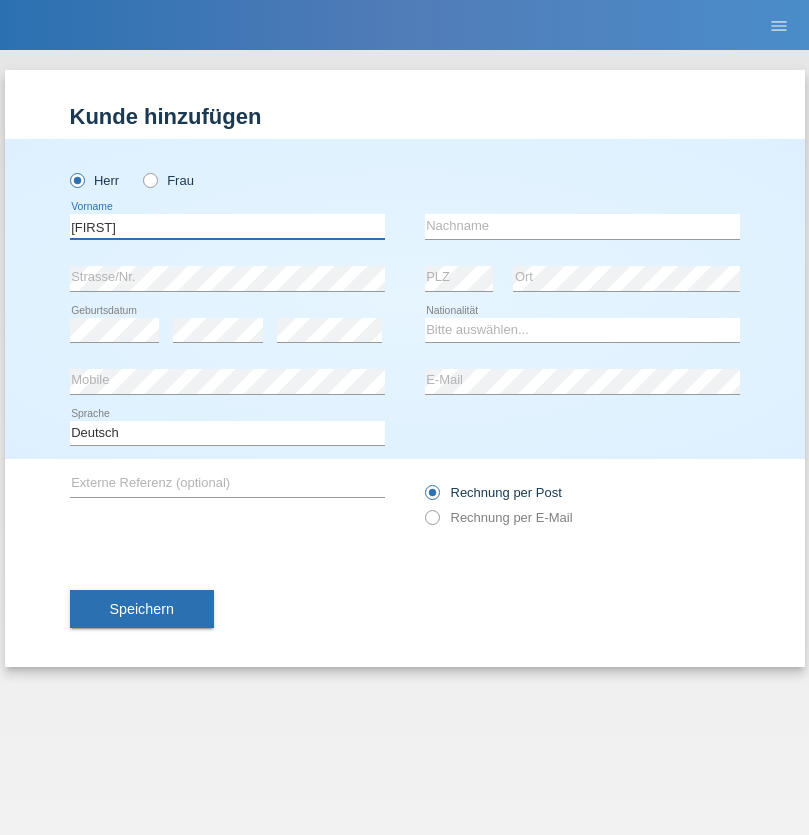 type on "[FIRST]" 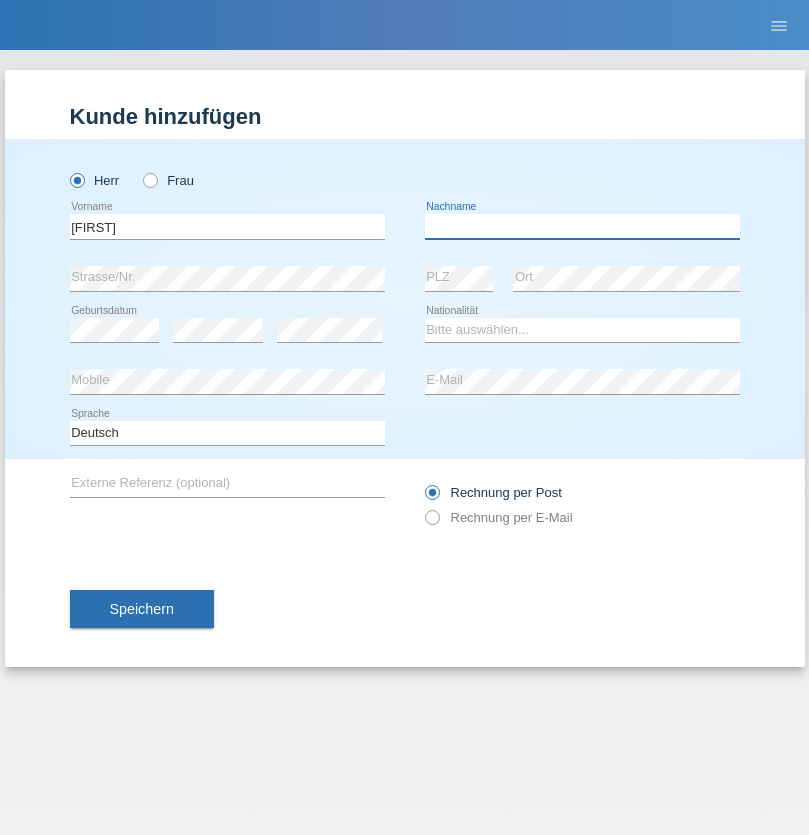 click at bounding box center [582, 226] 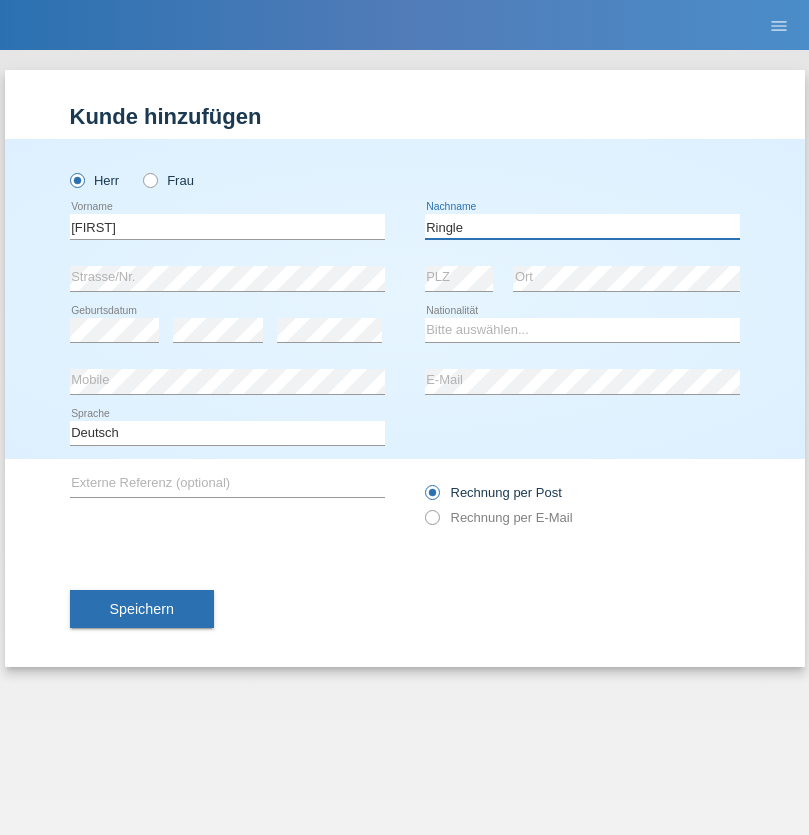 type on "Ringle" 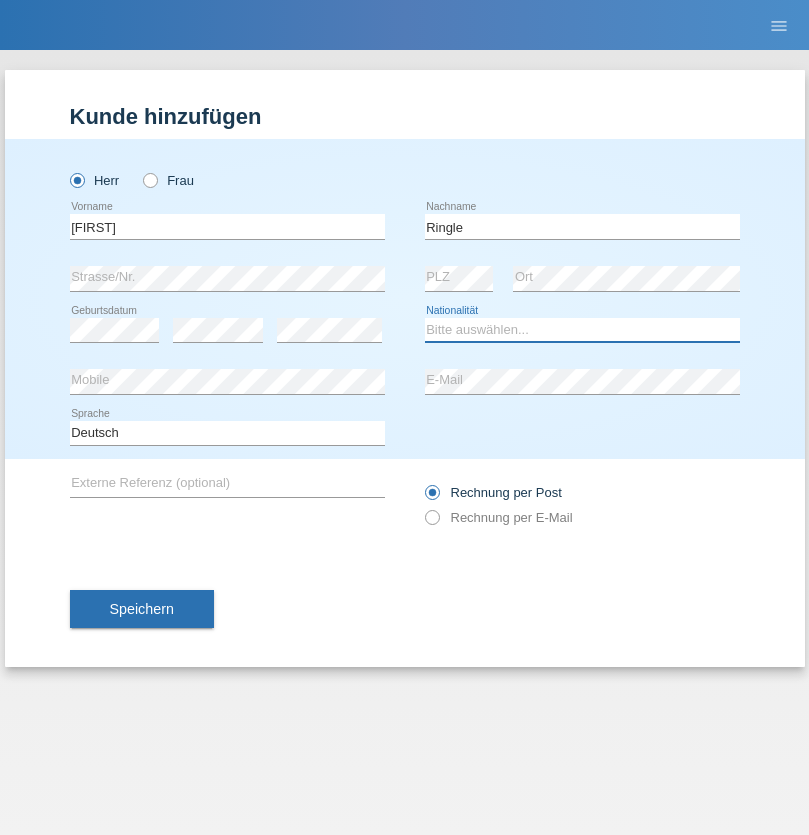 select on "DE" 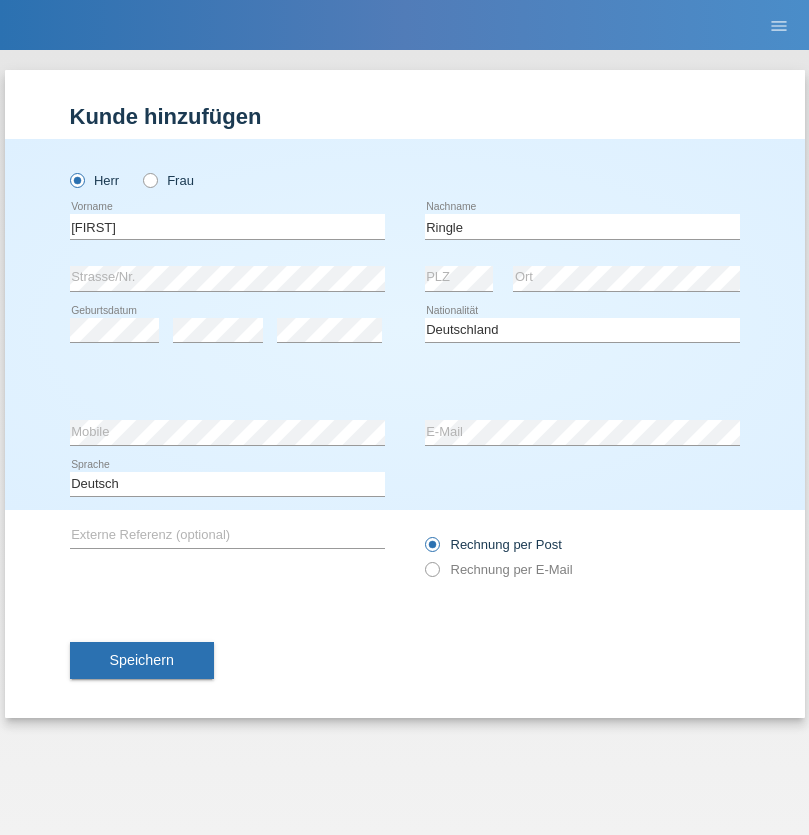 select on "C" 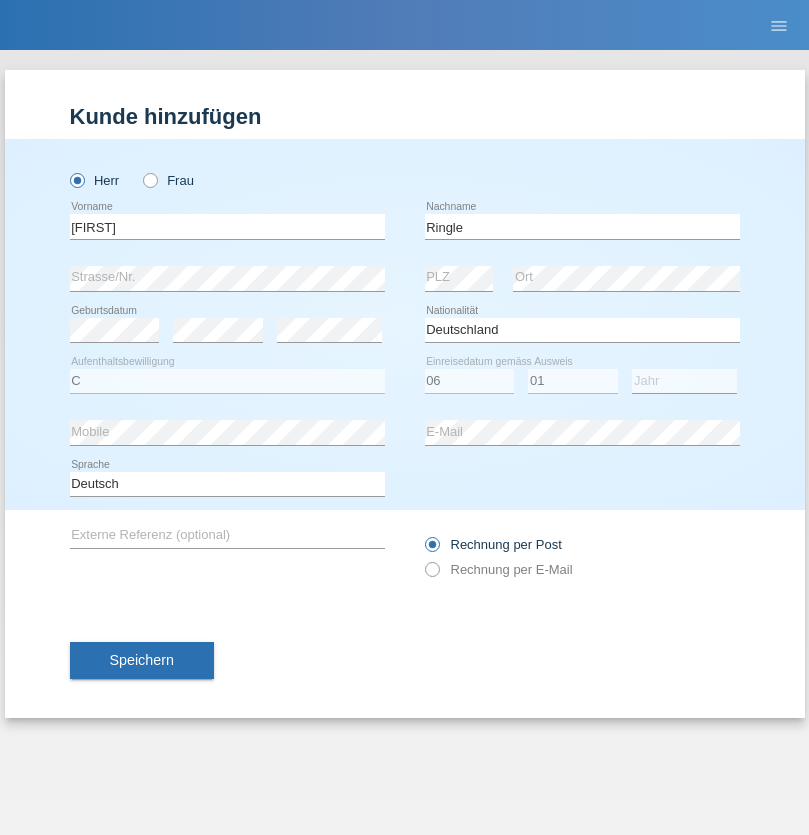select on "2021" 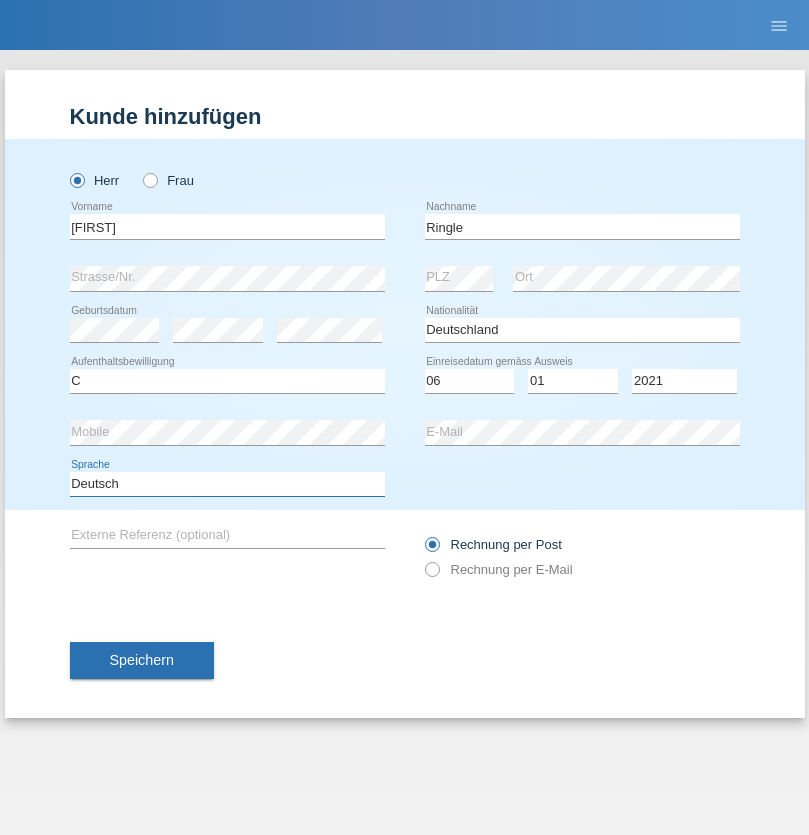 select on "en" 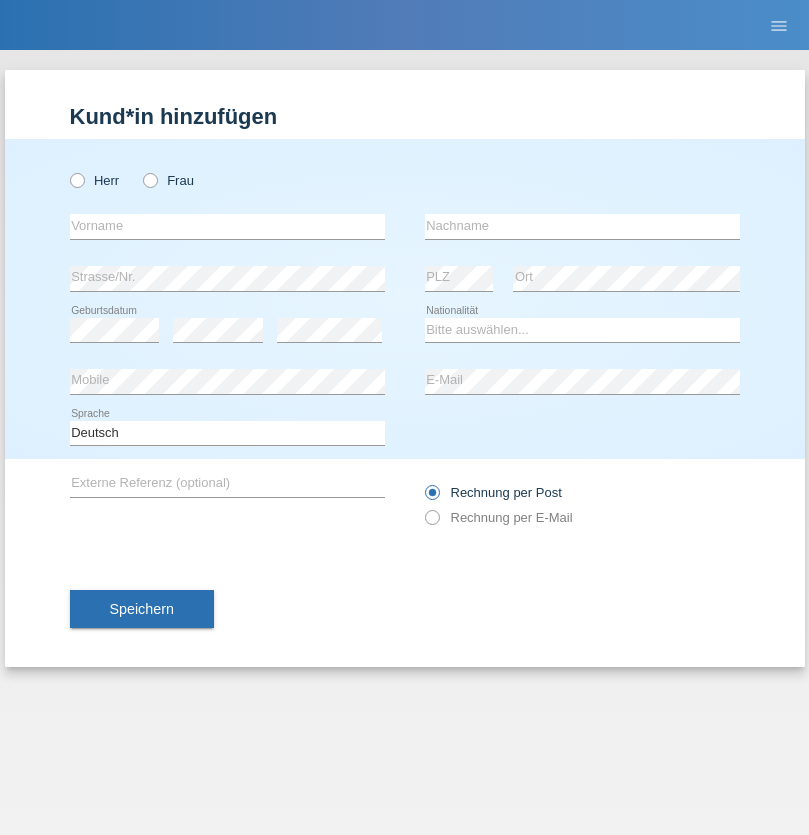 scroll, scrollTop: 0, scrollLeft: 0, axis: both 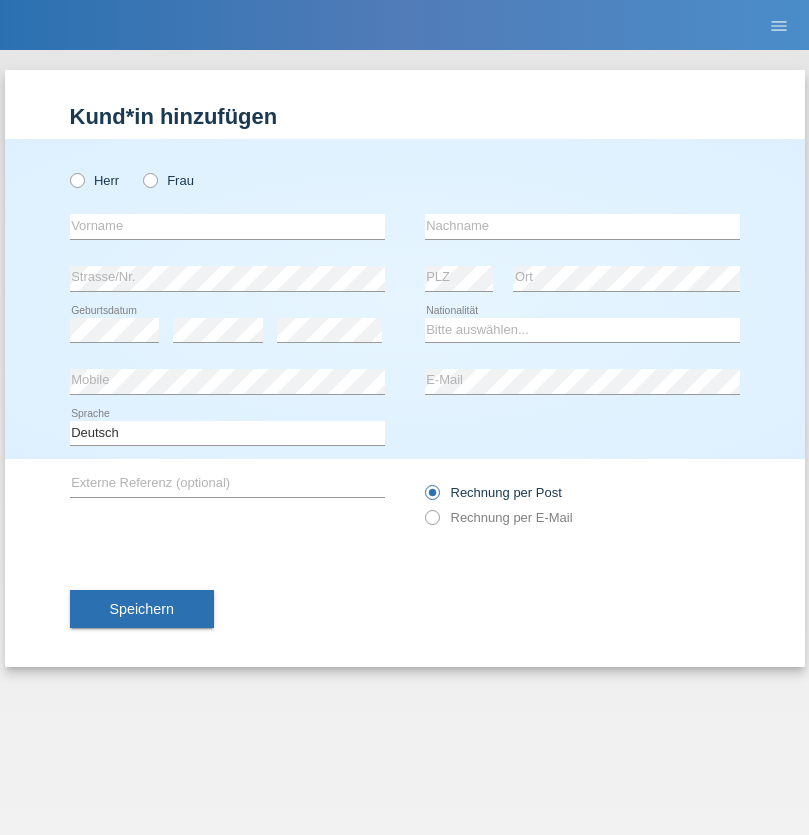 radio on "true" 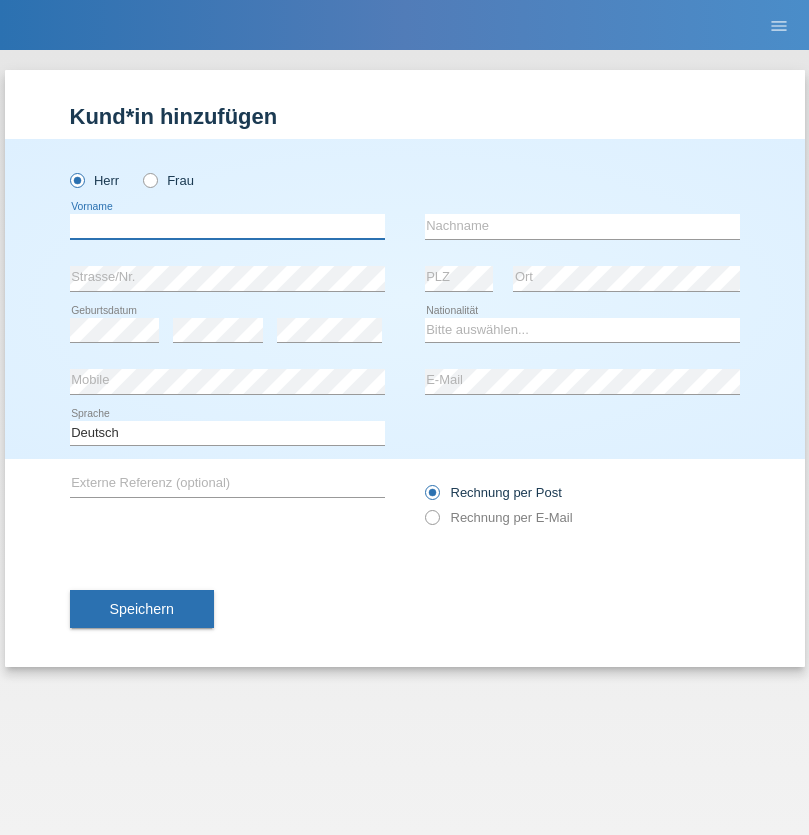 click at bounding box center (227, 226) 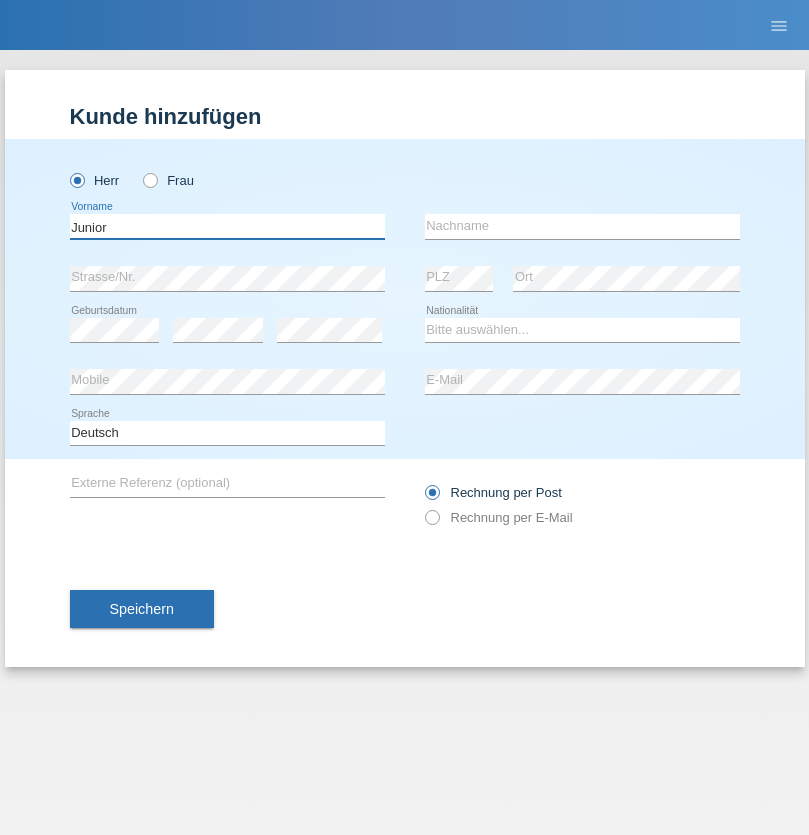 type on "Junior" 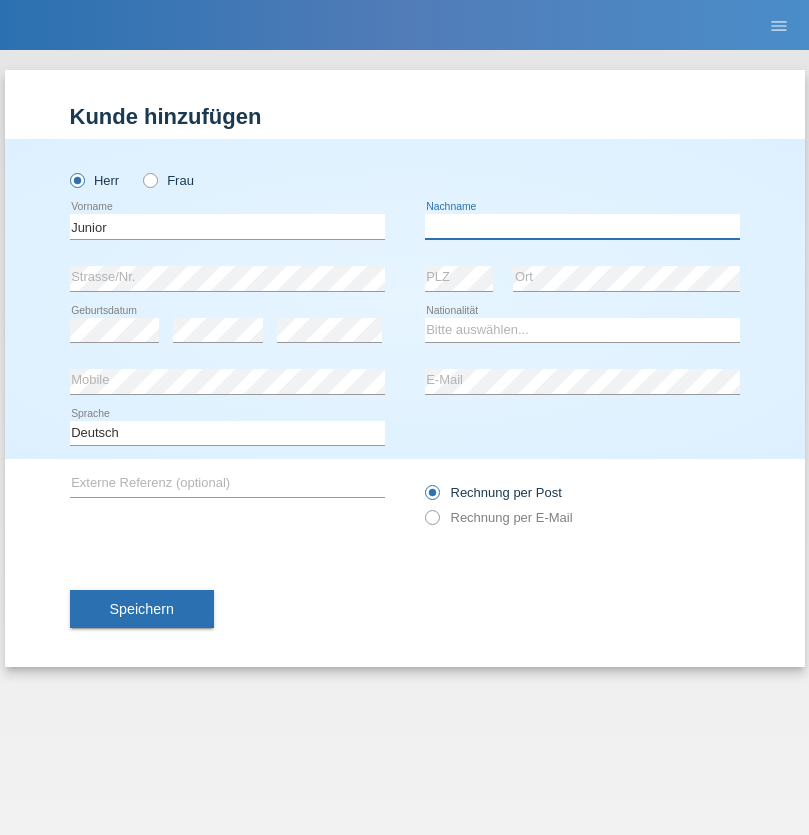 click at bounding box center (582, 226) 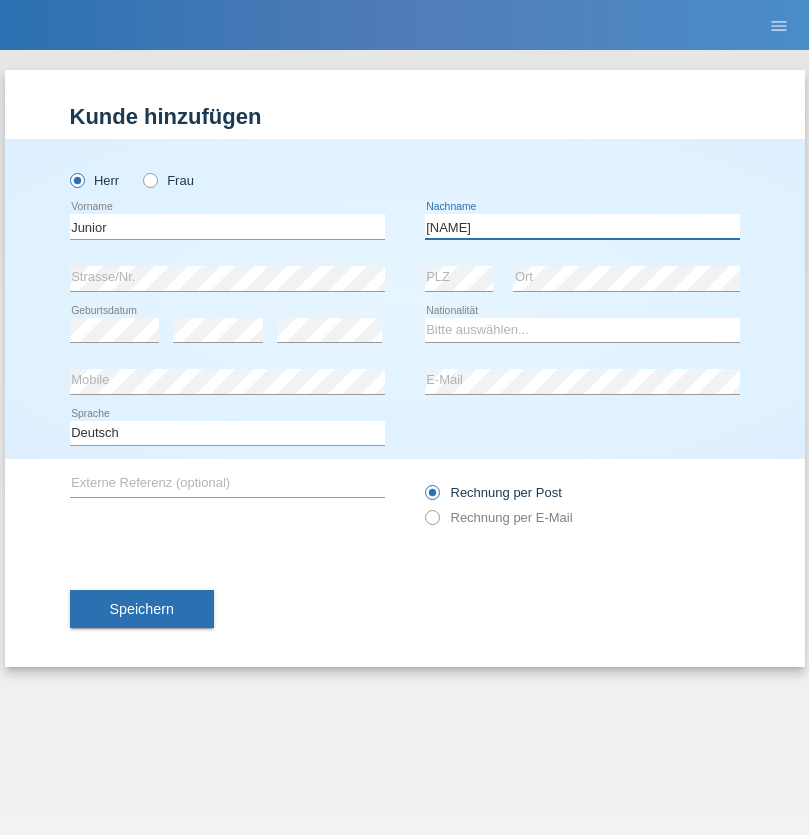 type on "[NAME]" 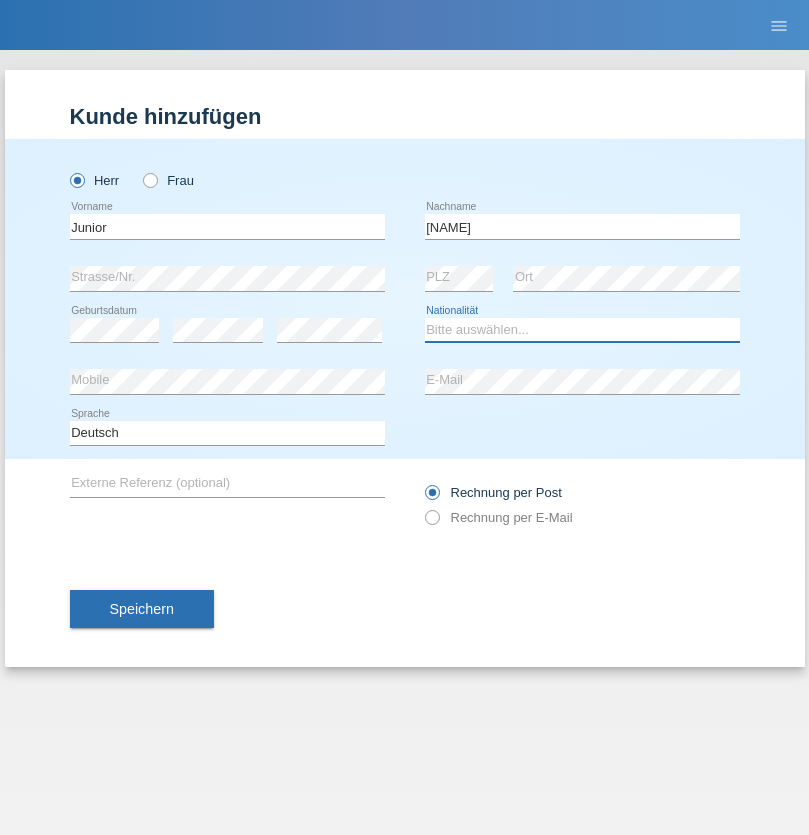 select on "CH" 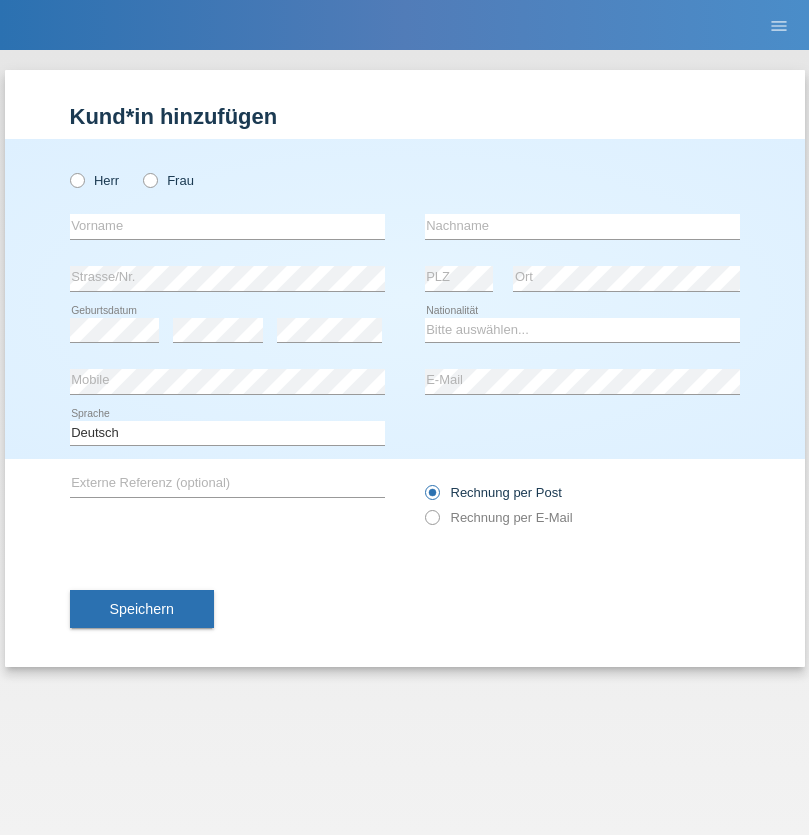 scroll, scrollTop: 0, scrollLeft: 0, axis: both 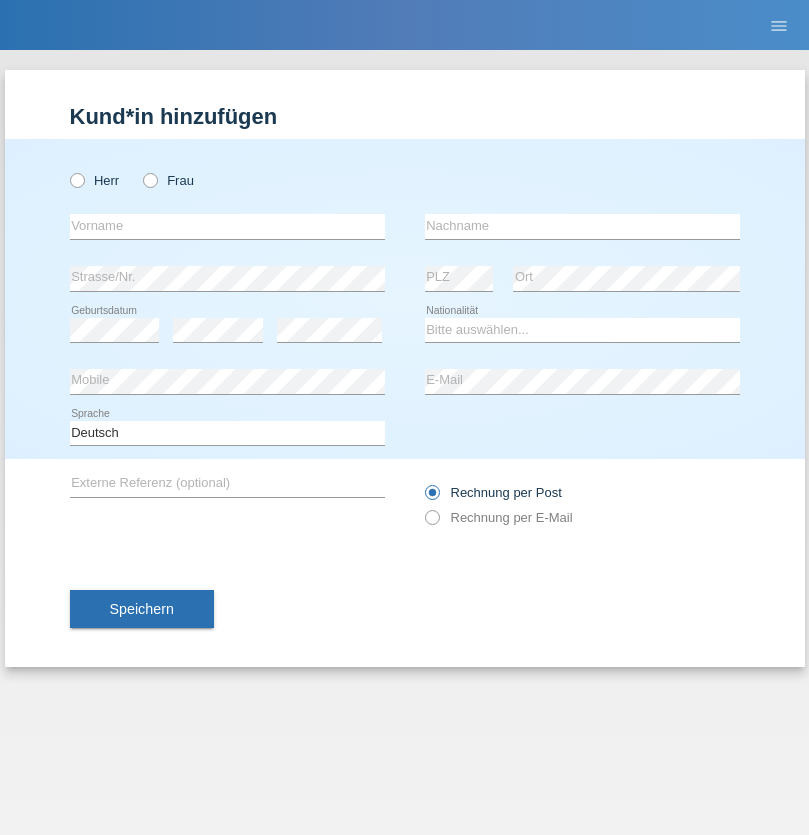 radio on "true" 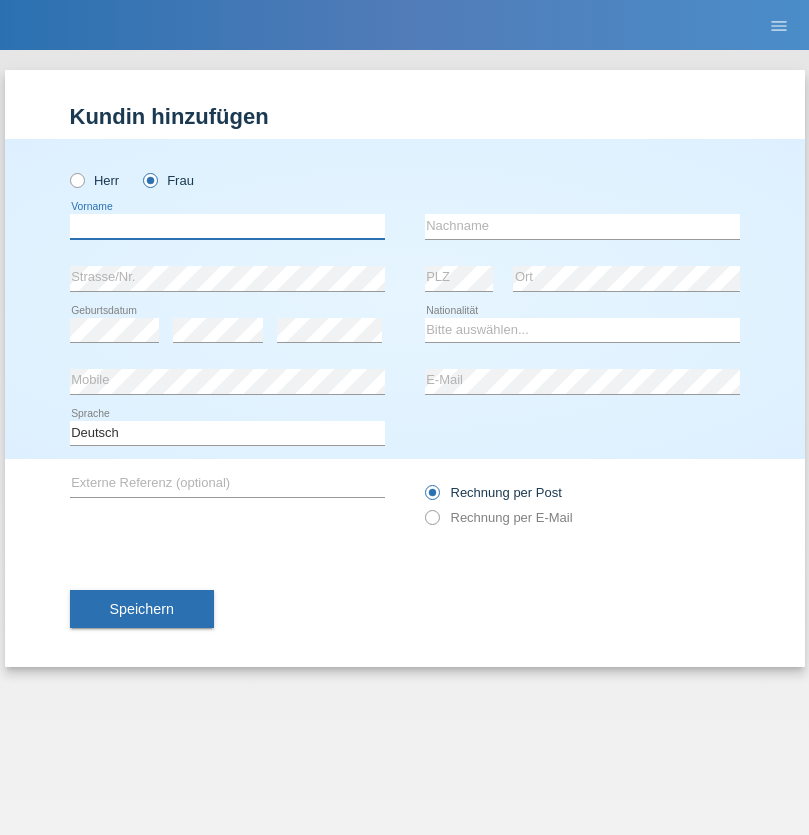 click at bounding box center (227, 226) 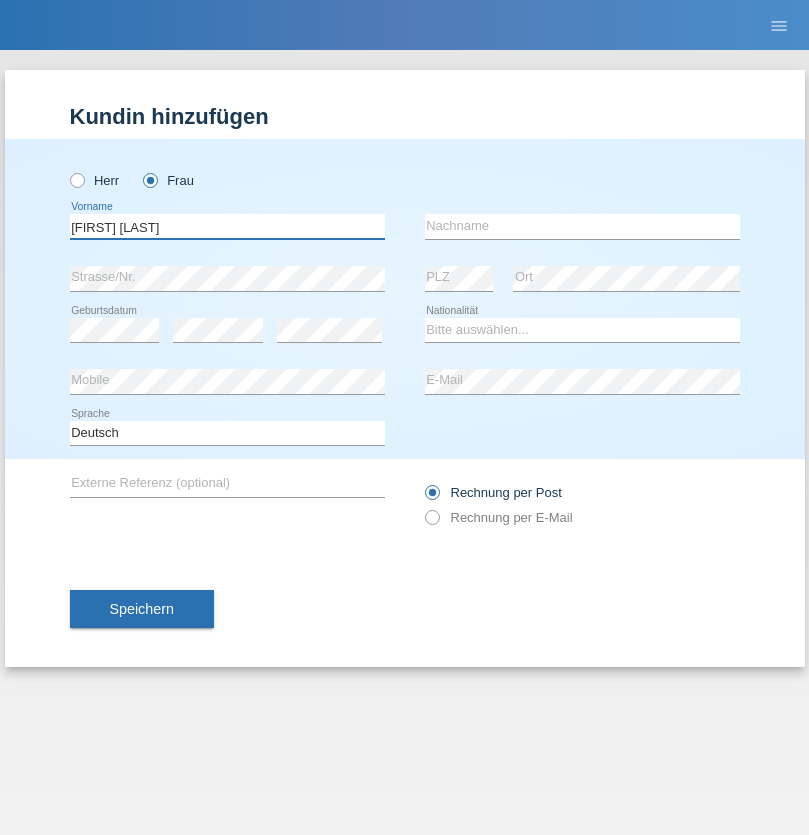 type on "Maria Fernanda" 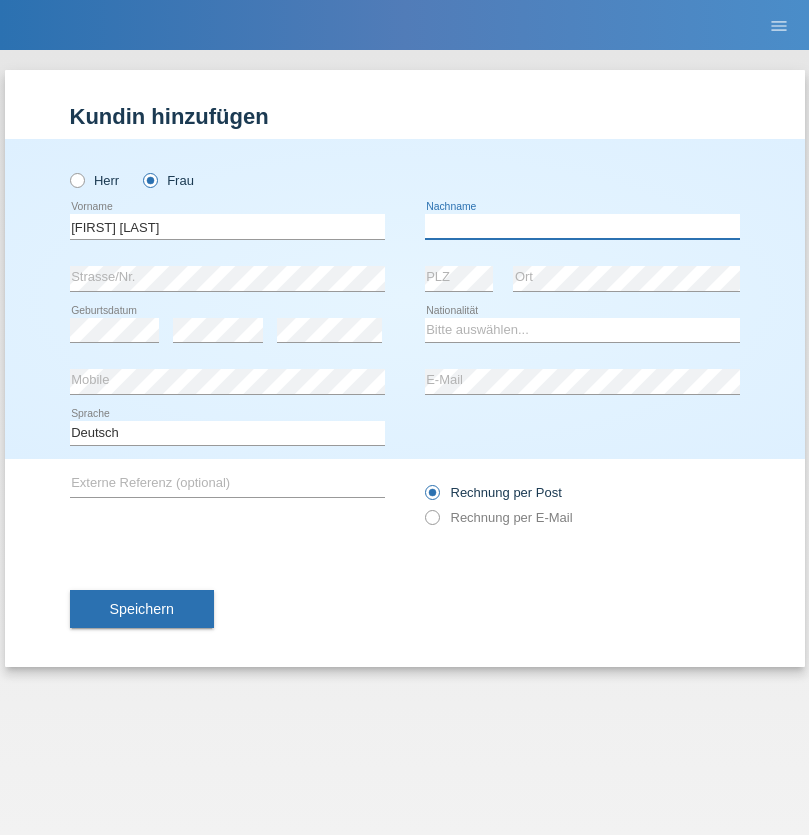 click at bounding box center [582, 226] 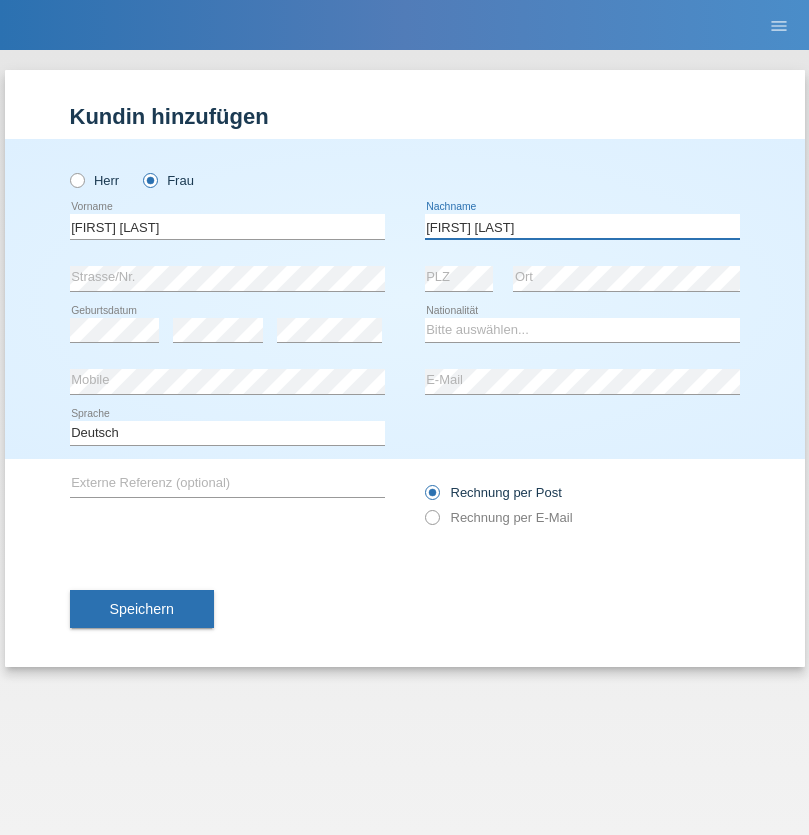 type on "Knusel Campillo" 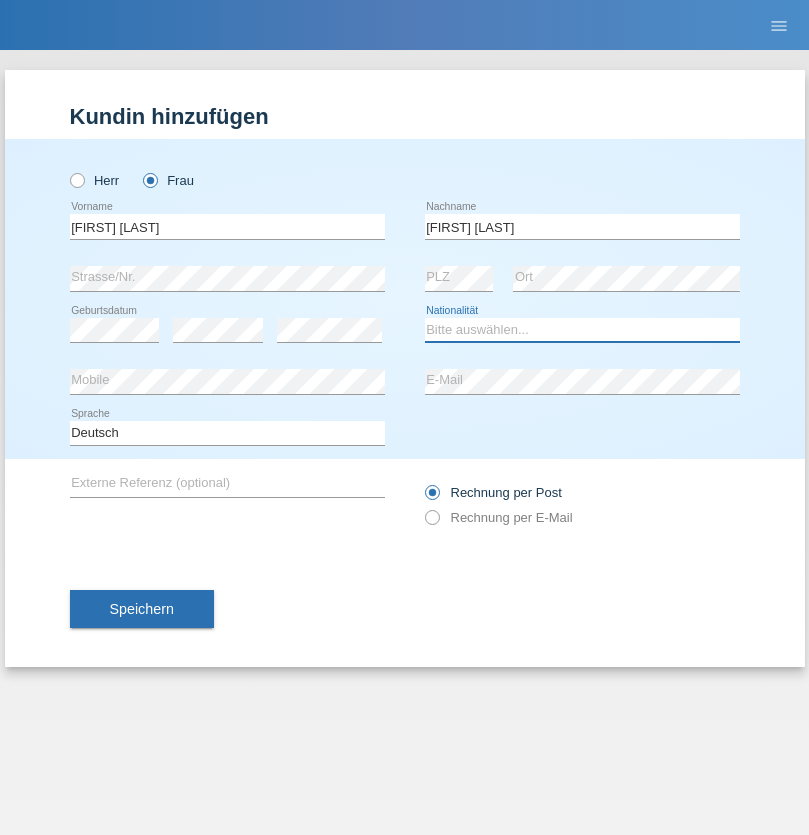 select on "CH" 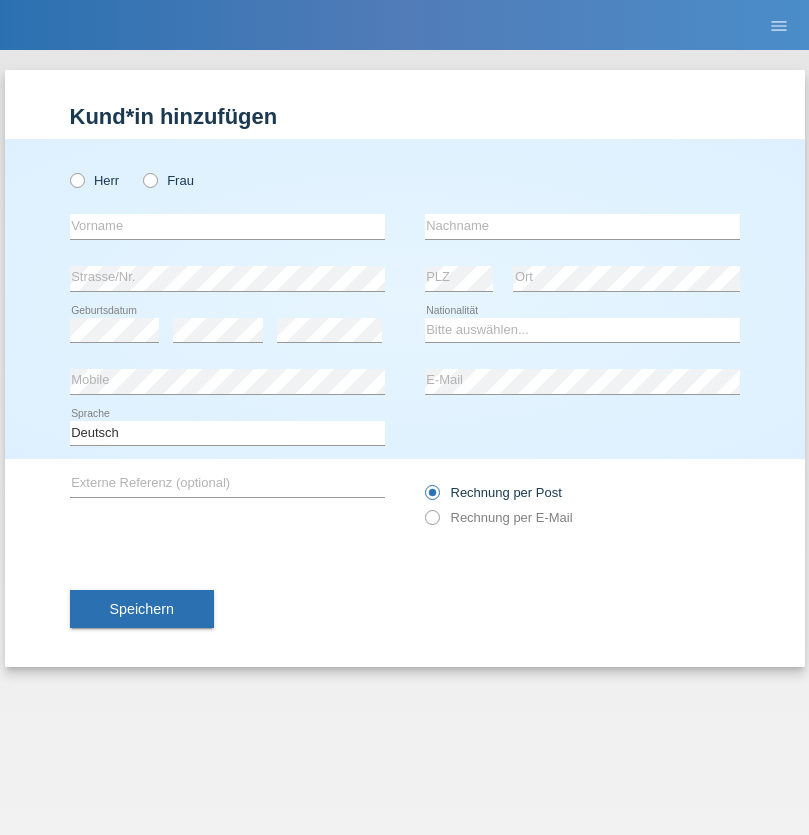 scroll, scrollTop: 0, scrollLeft: 0, axis: both 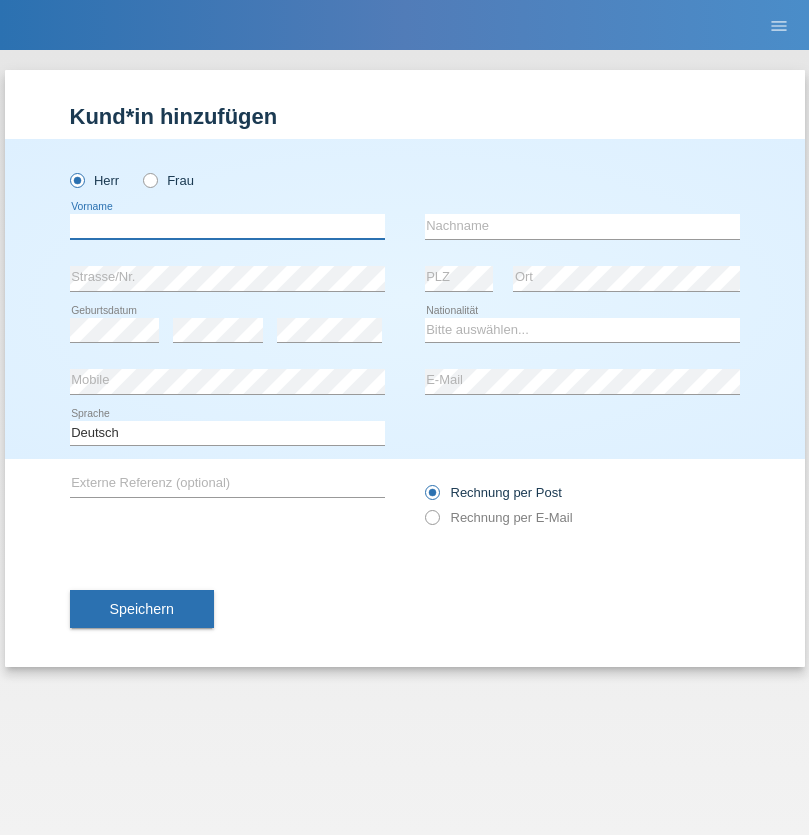 click at bounding box center [227, 226] 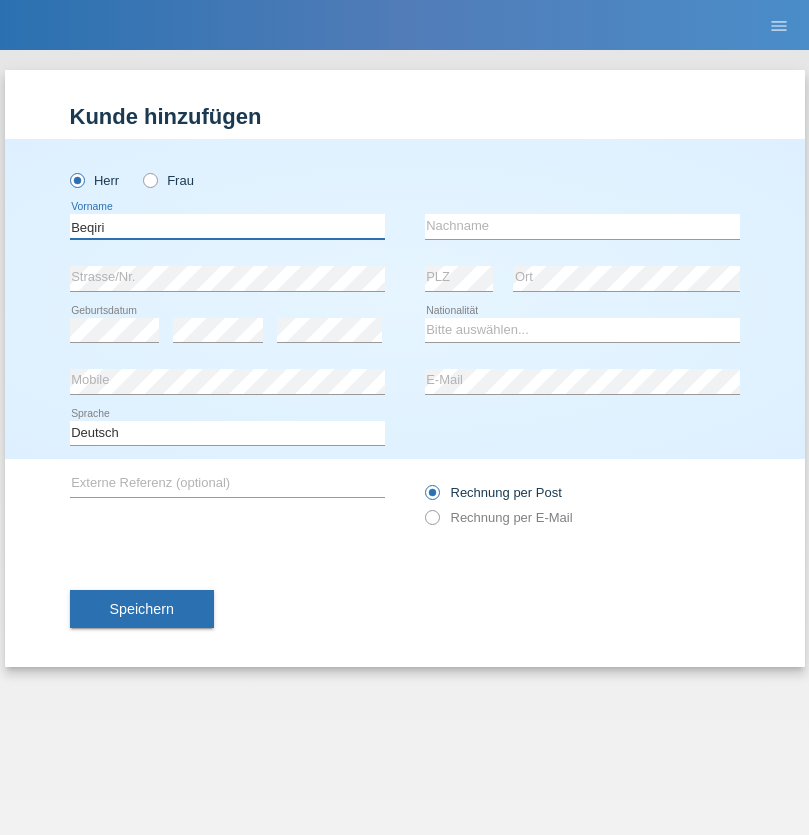 type on "Beqiri" 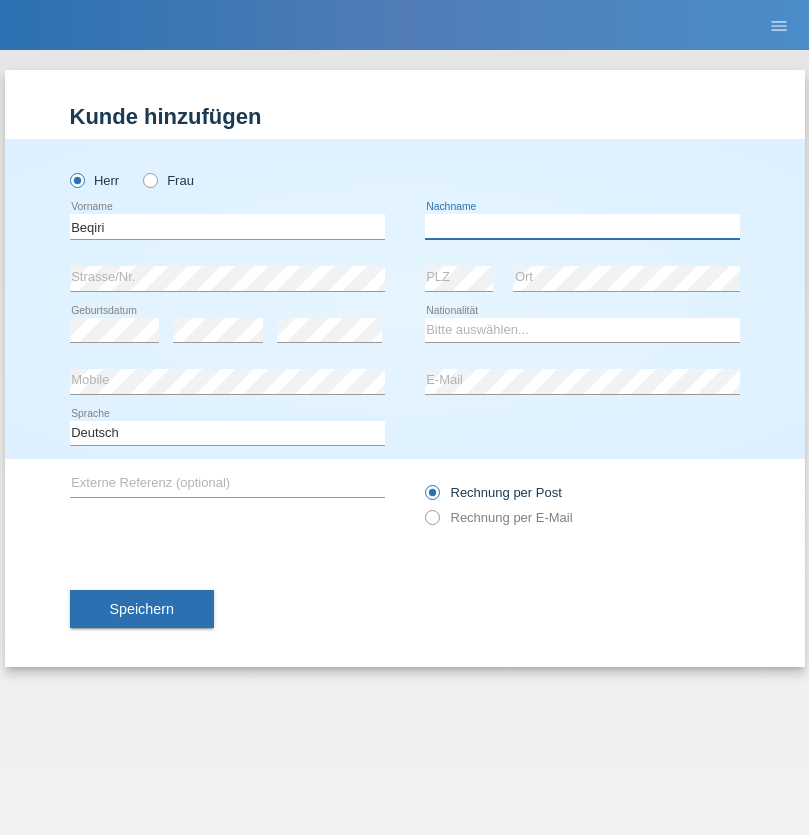 click at bounding box center [582, 226] 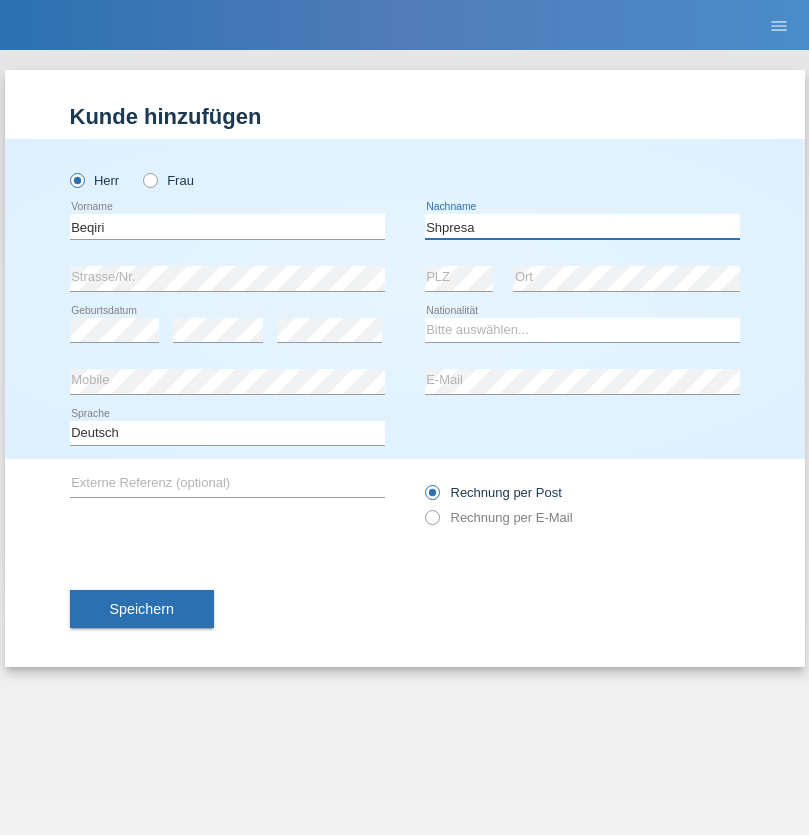 type on "Shpresa" 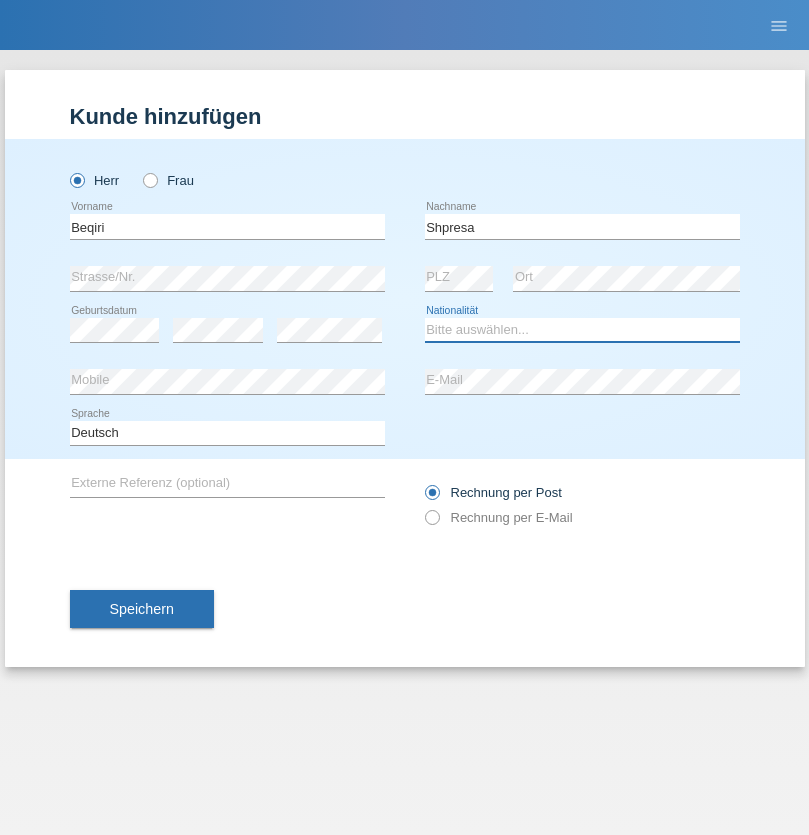 select on "XK" 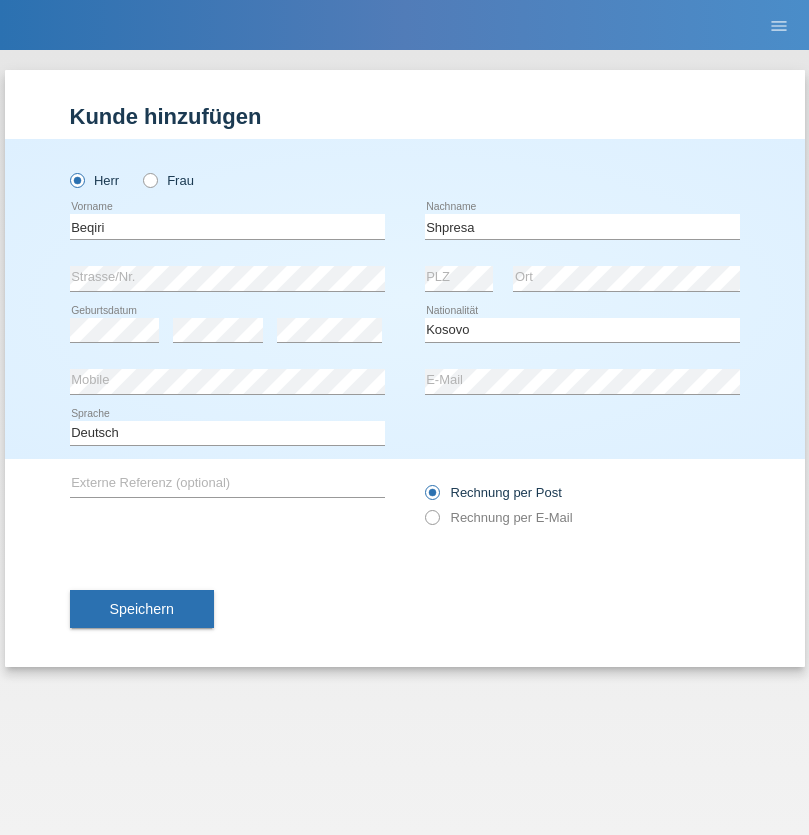 select on "C" 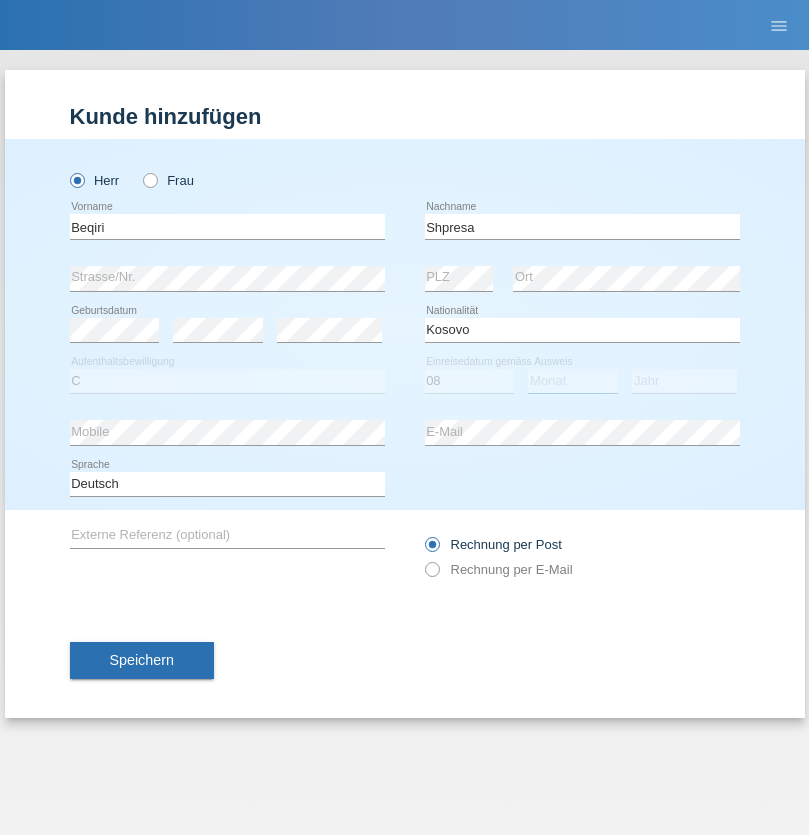 select on "02" 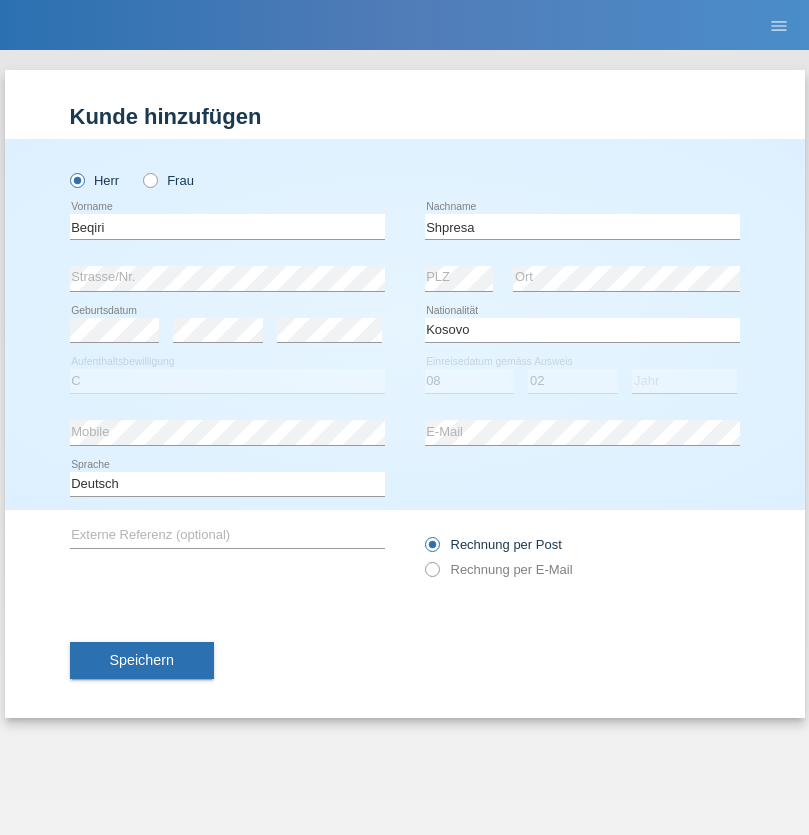 select on "1979" 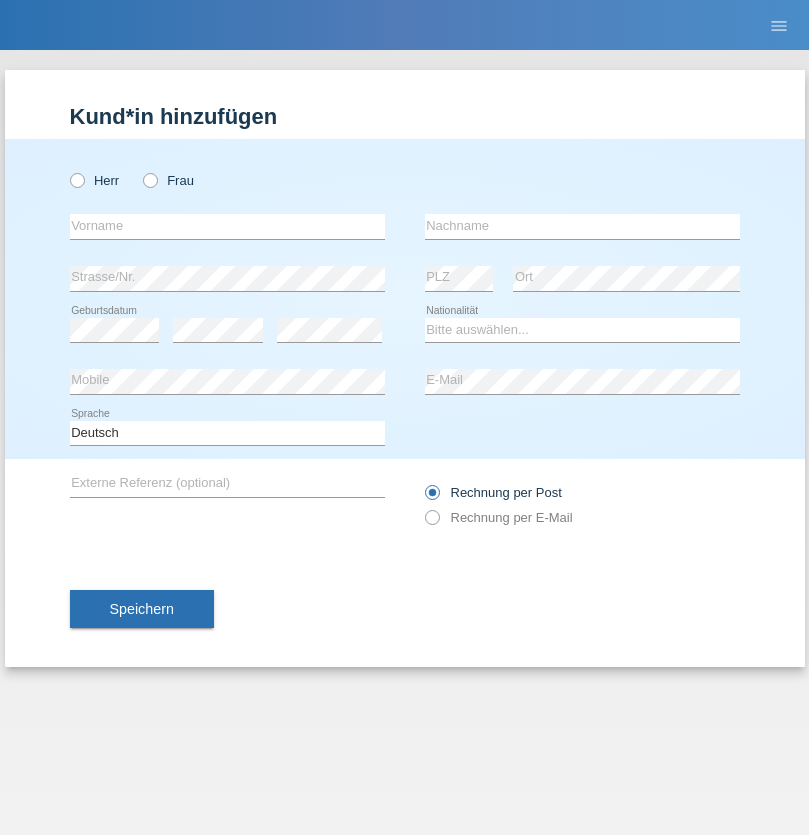 scroll, scrollTop: 0, scrollLeft: 0, axis: both 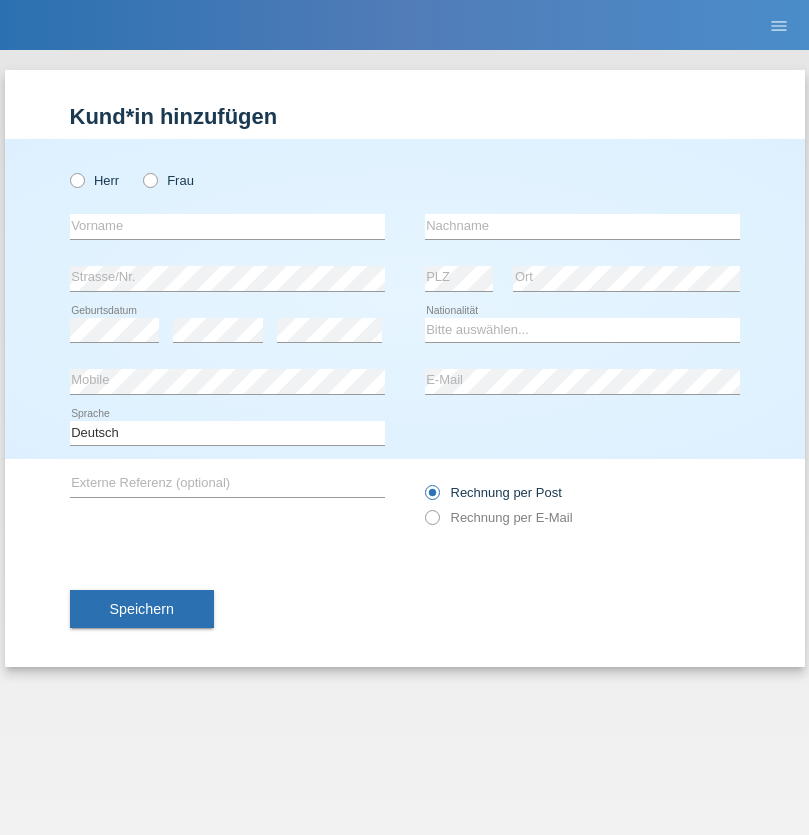 radio on "true" 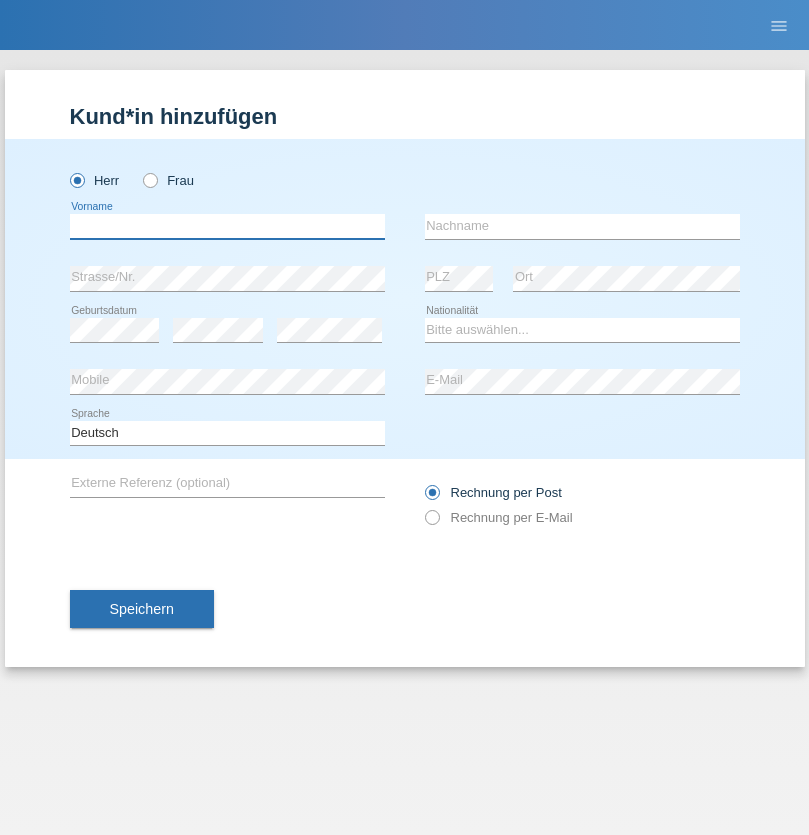 click at bounding box center [227, 226] 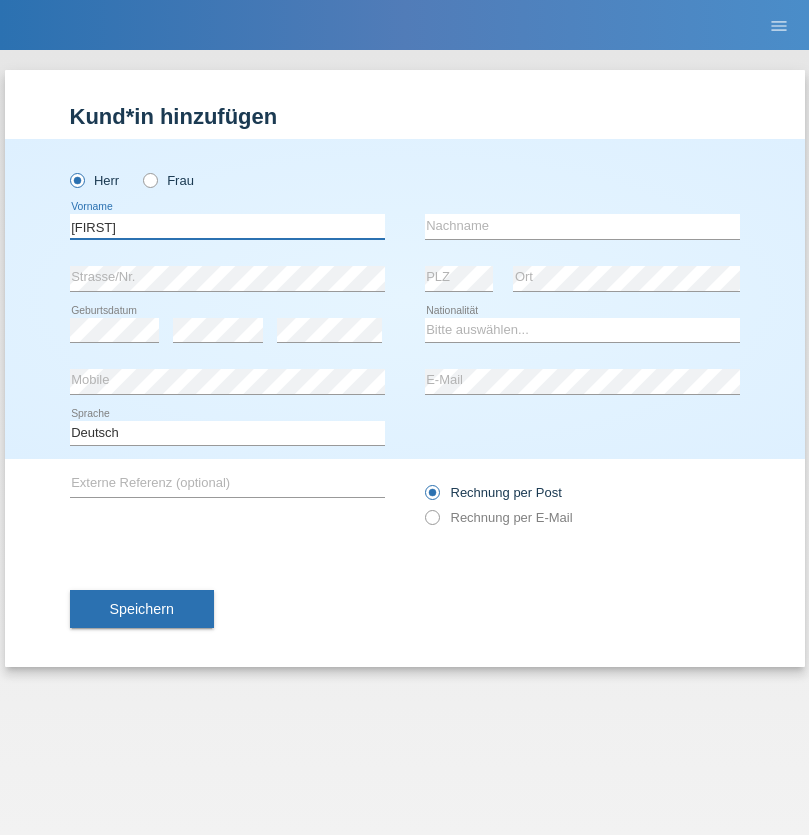type on "[FIRST]" 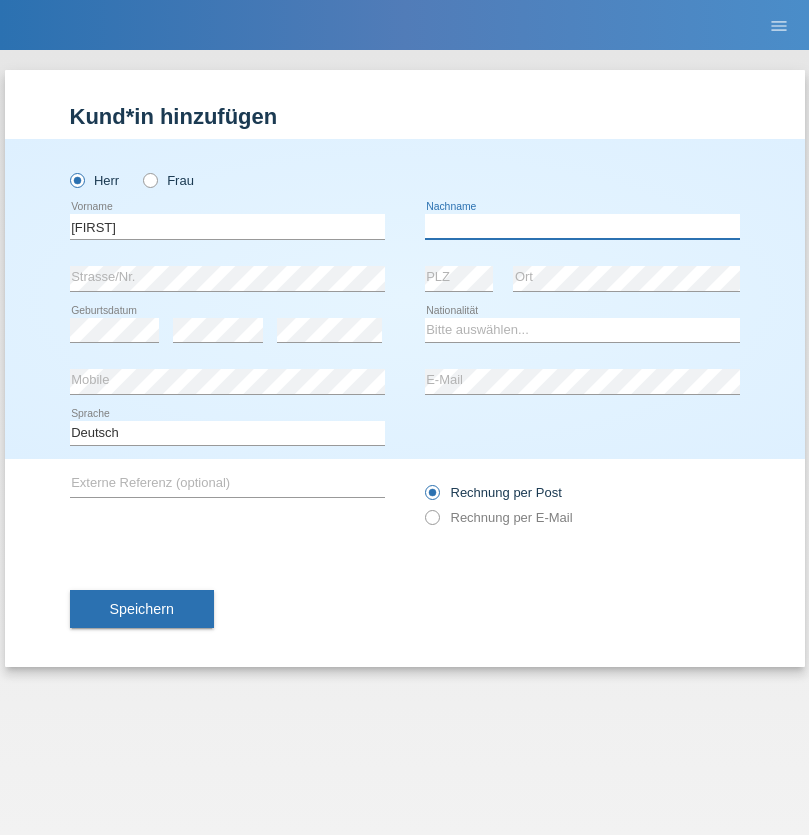 click at bounding box center (582, 226) 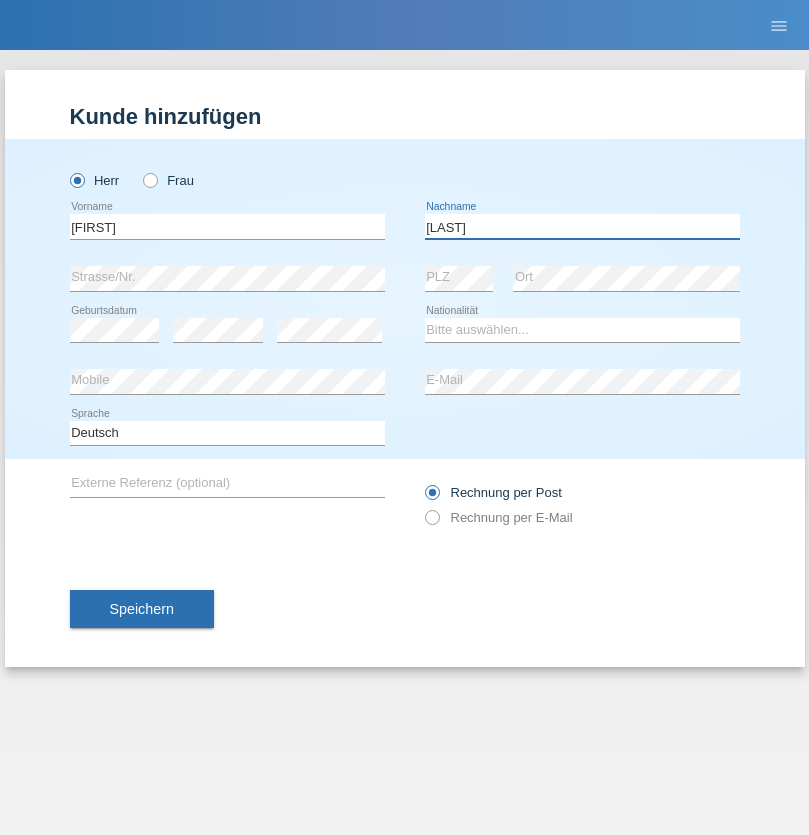 type on "[LAST]" 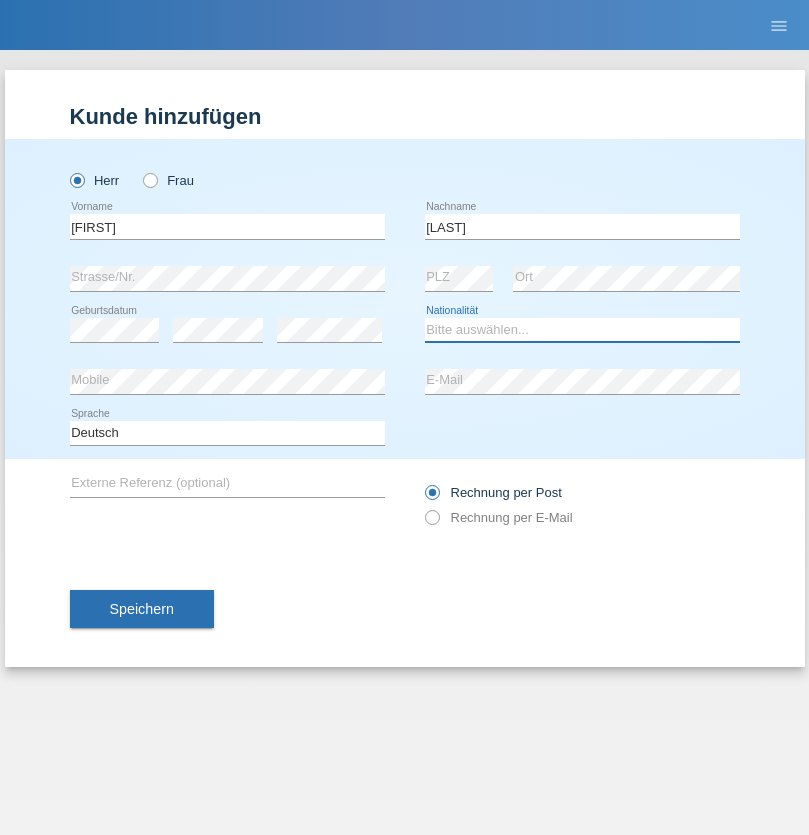 select on "CH" 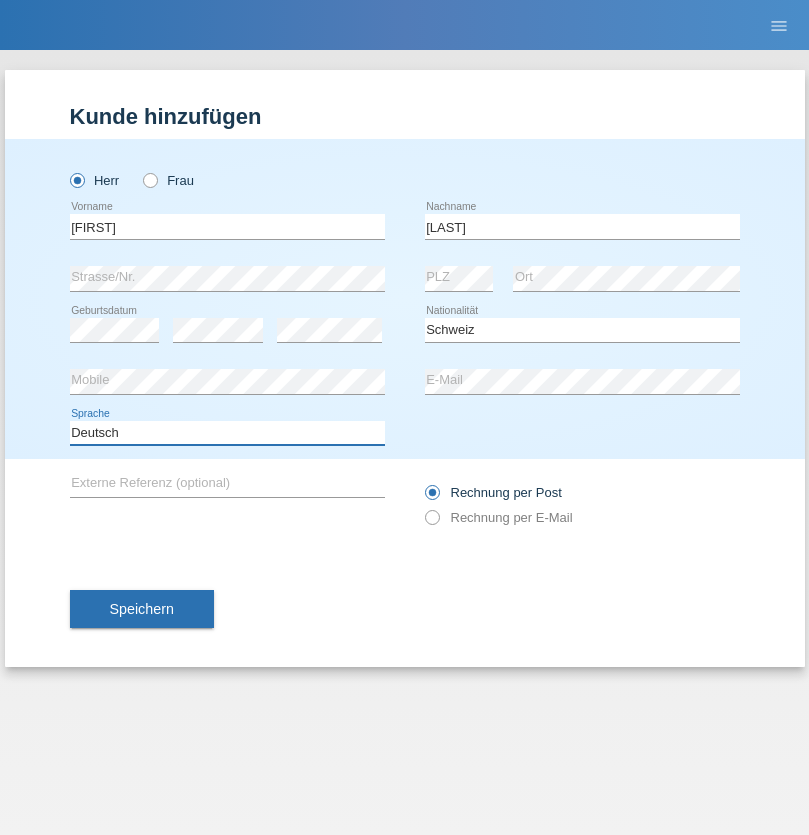 select on "en" 